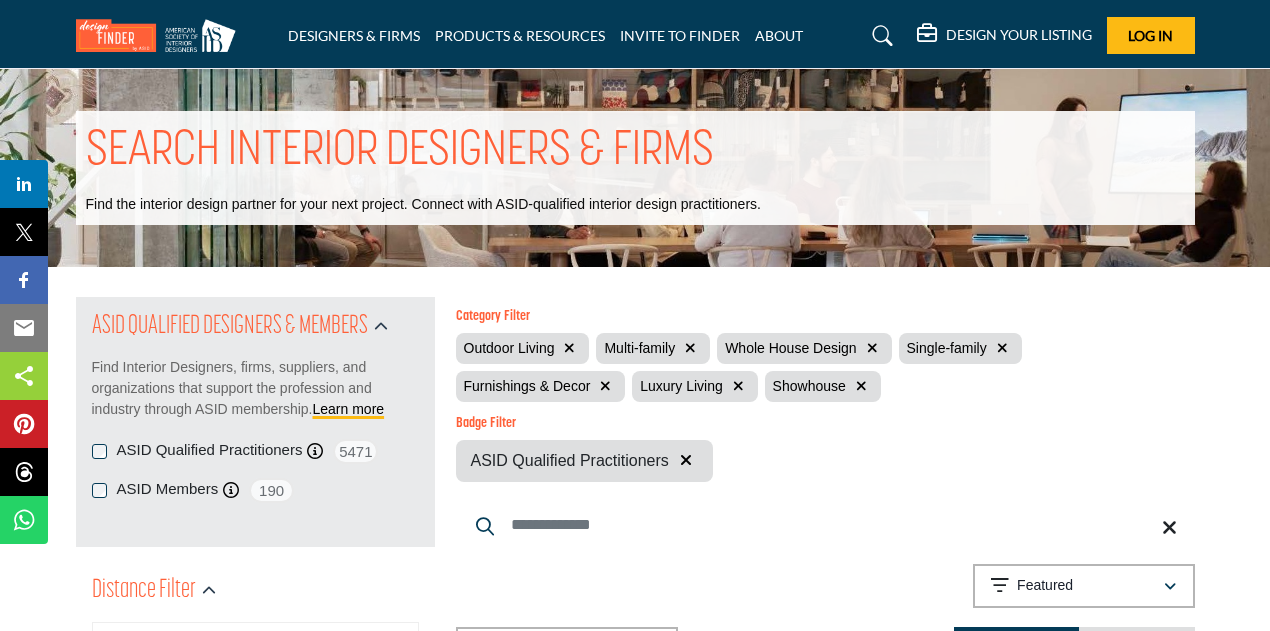 scroll, scrollTop: 18600, scrollLeft: 0, axis: vertical 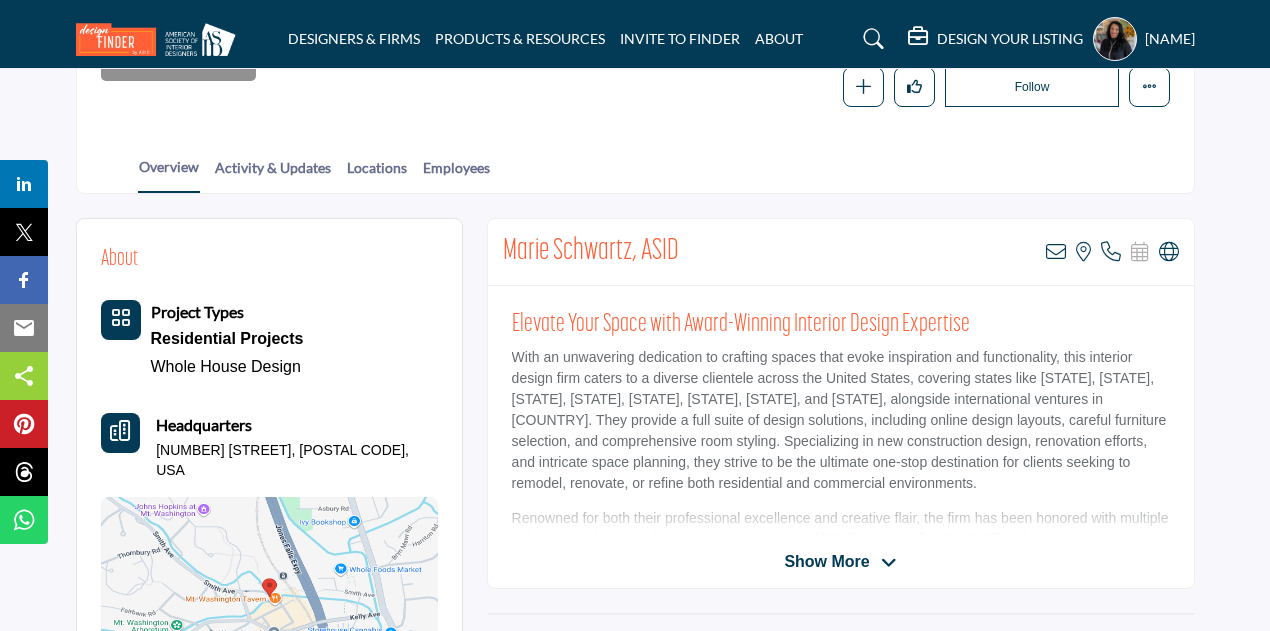 drag, startPoint x: 1170, startPoint y: 254, endPoint x: 756, endPoint y: 223, distance: 415.159 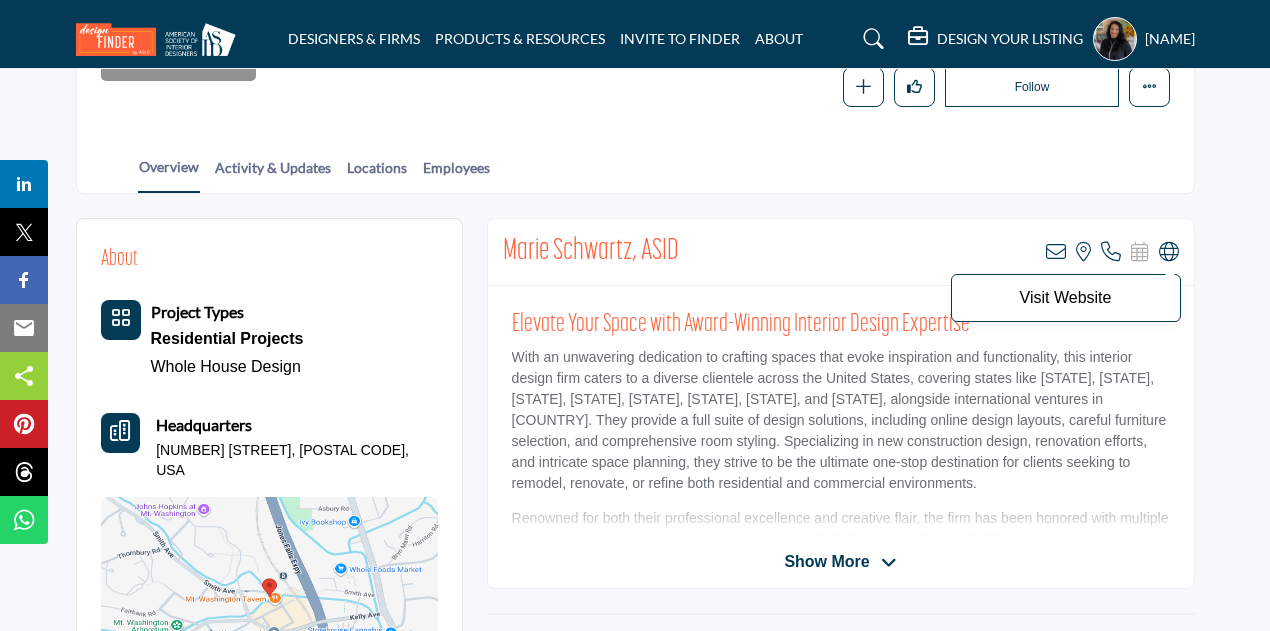 click on "Visit Website" at bounding box center (1066, 298) 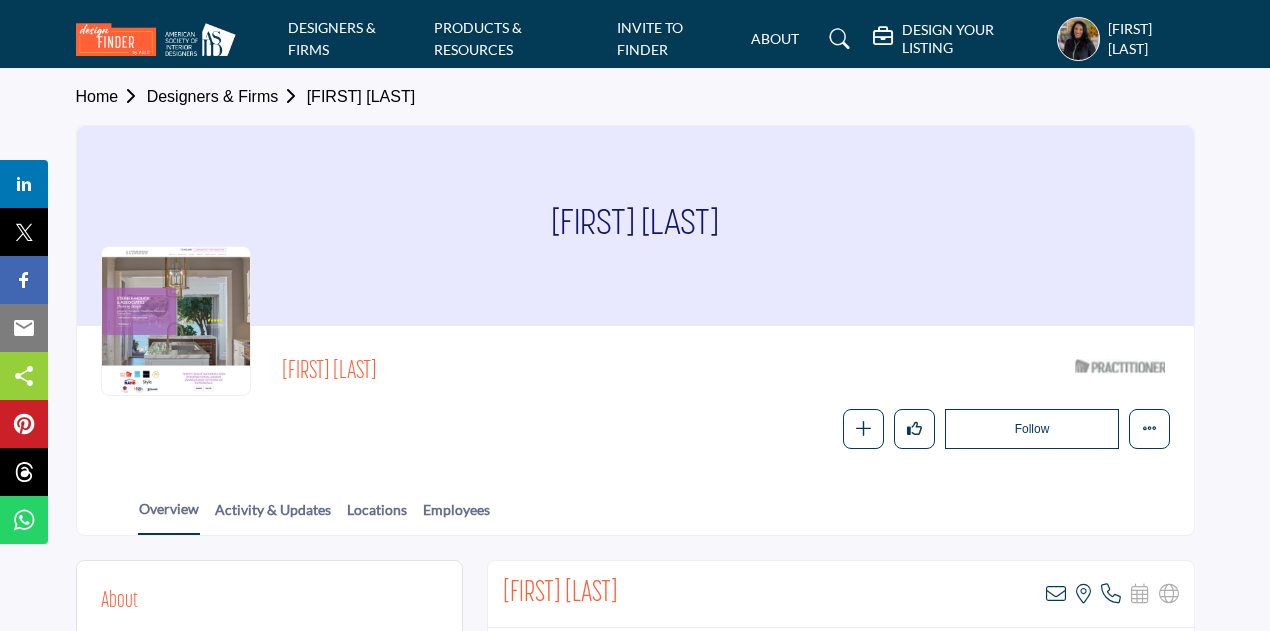 scroll, scrollTop: 0, scrollLeft: 0, axis: both 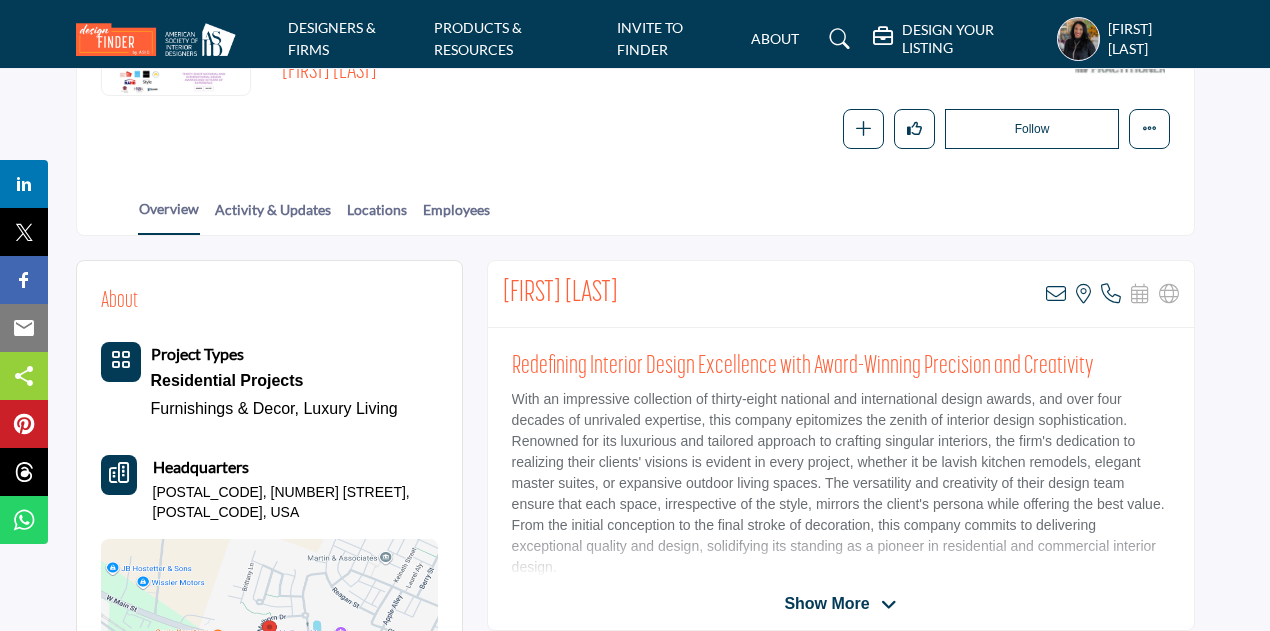 drag, startPoint x: 656, startPoint y: 292, endPoint x: 551, endPoint y: 280, distance: 105.68349 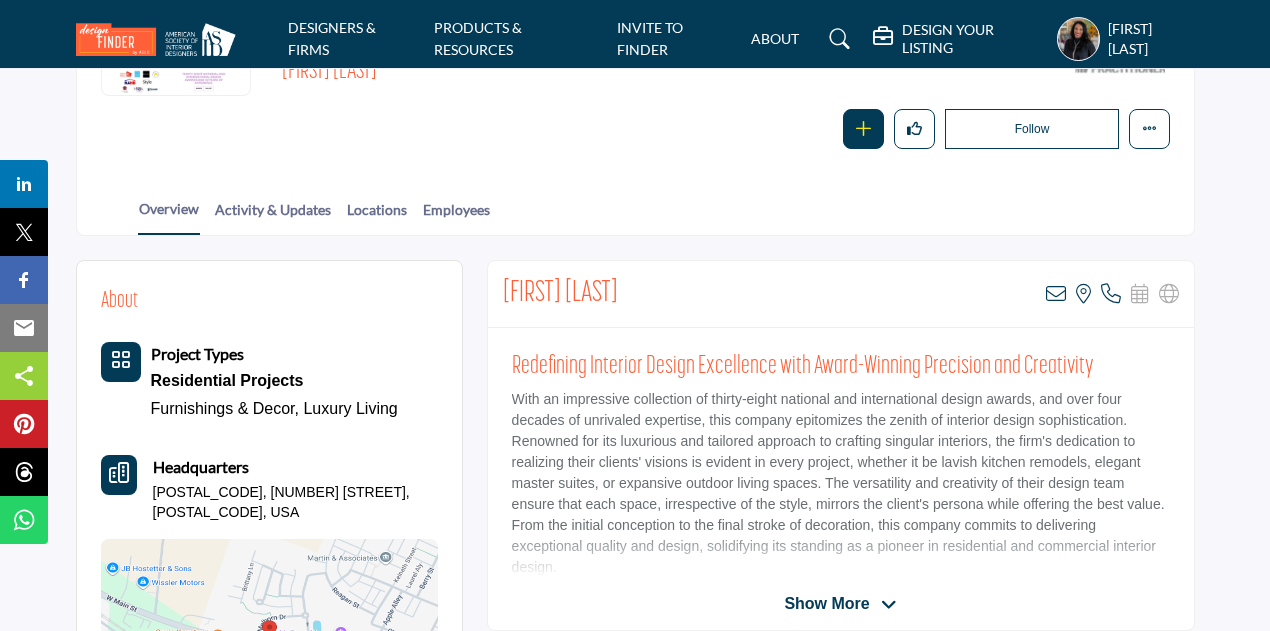 click at bounding box center (863, 129) 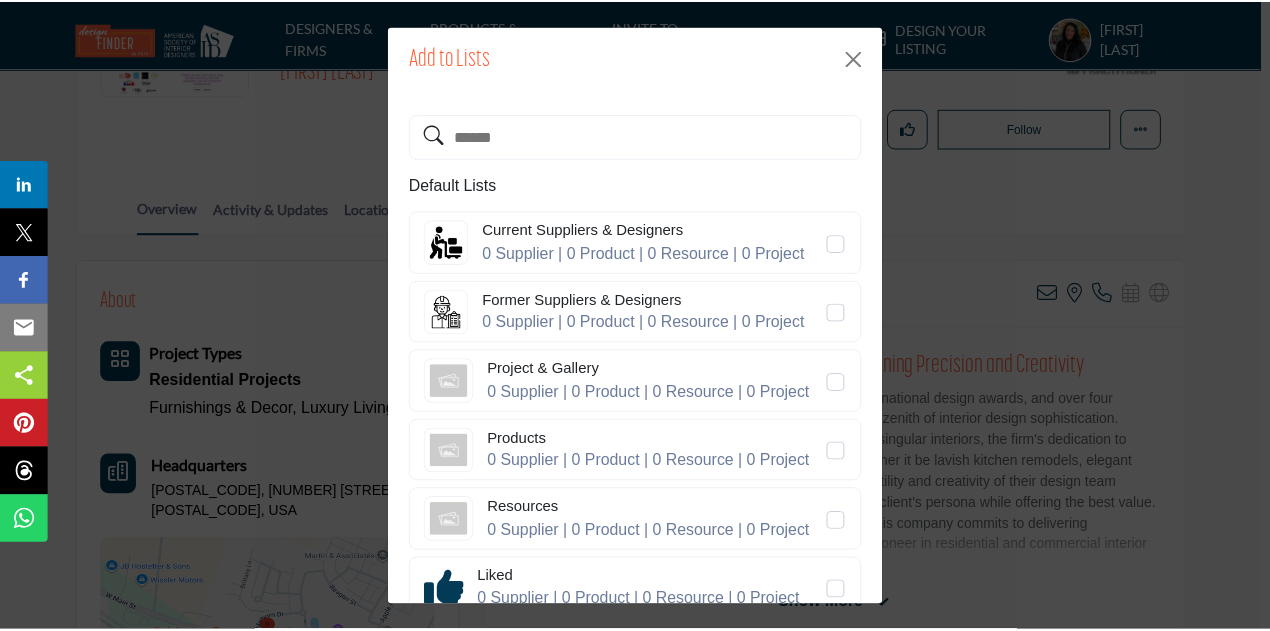 scroll, scrollTop: 285, scrollLeft: 0, axis: vertical 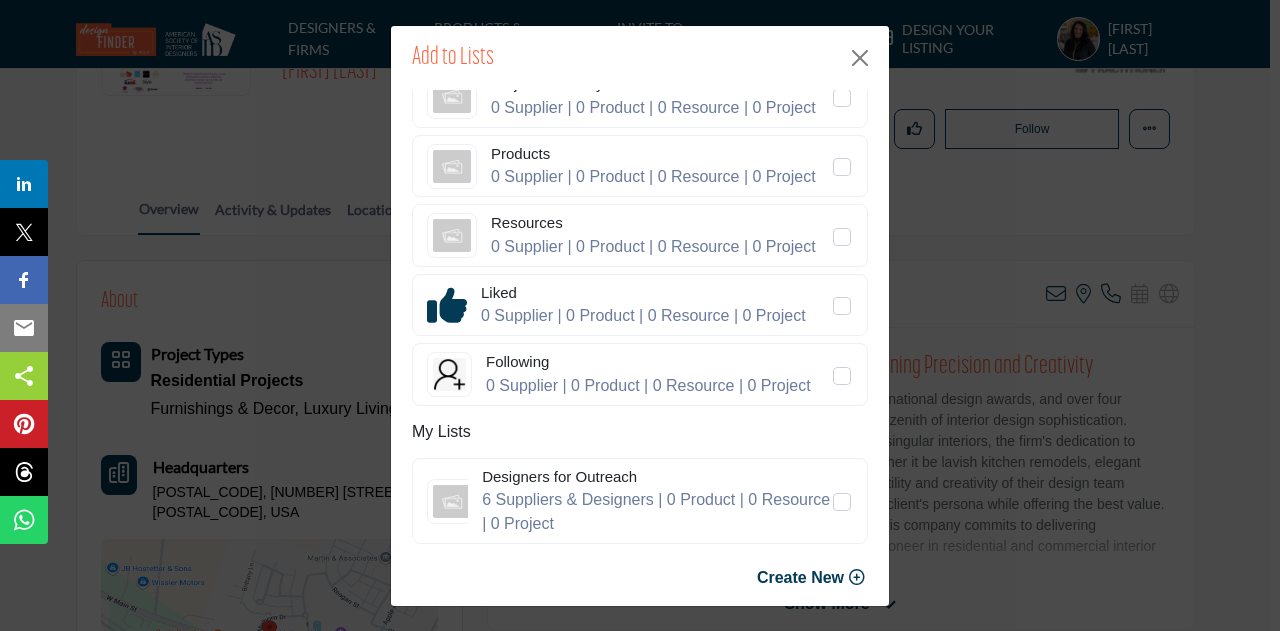 click at bounding box center [842, 502] 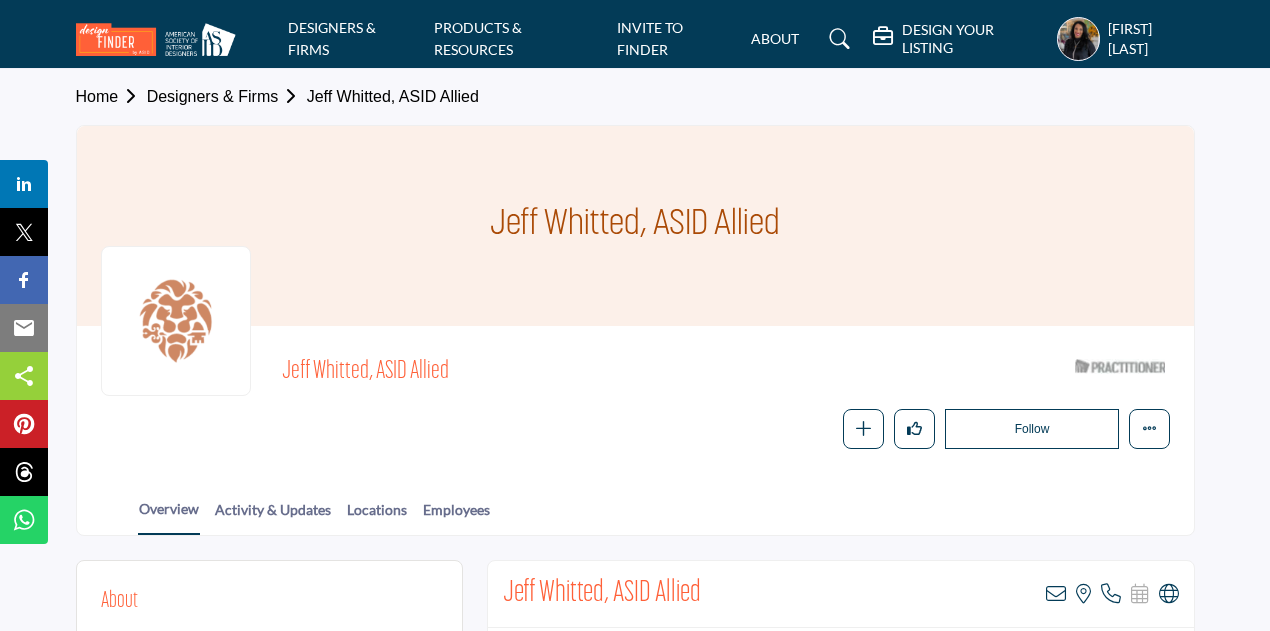 scroll, scrollTop: 0, scrollLeft: 0, axis: both 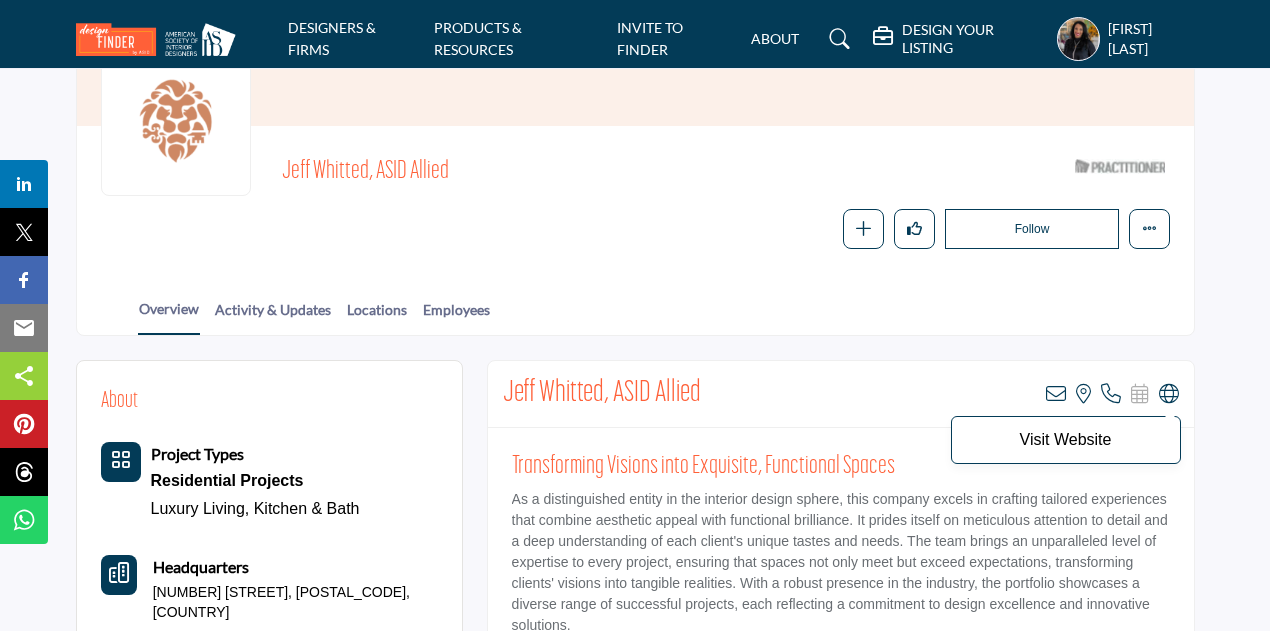 click at bounding box center [1169, 394] 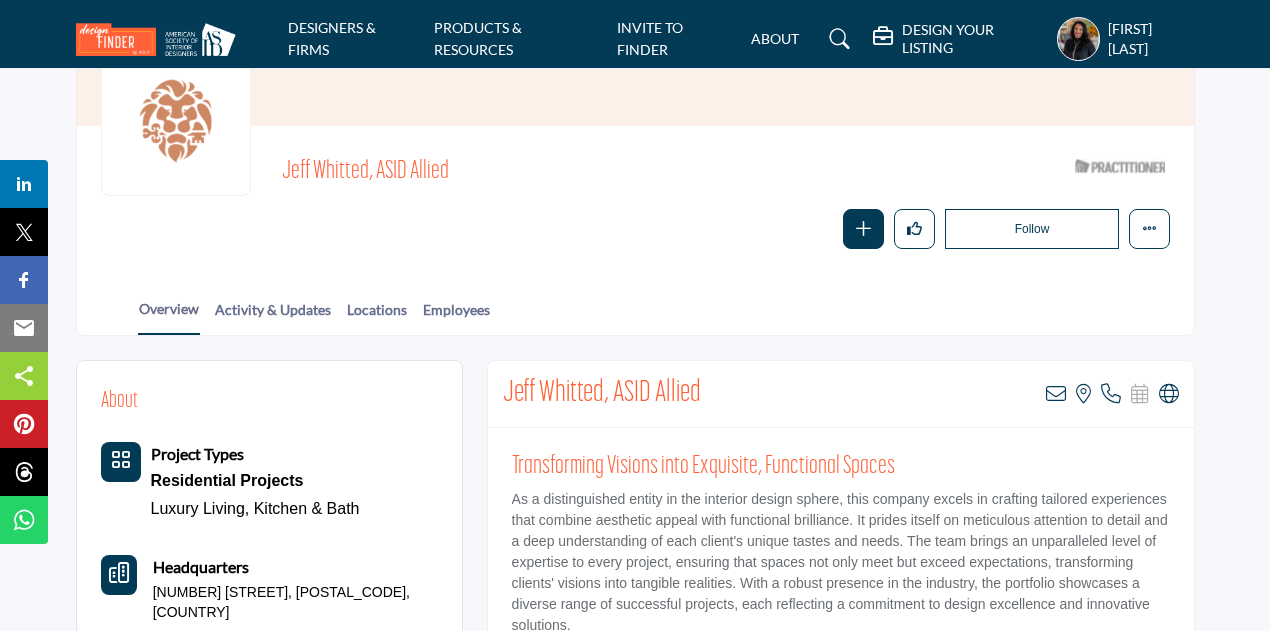 click at bounding box center (863, 229) 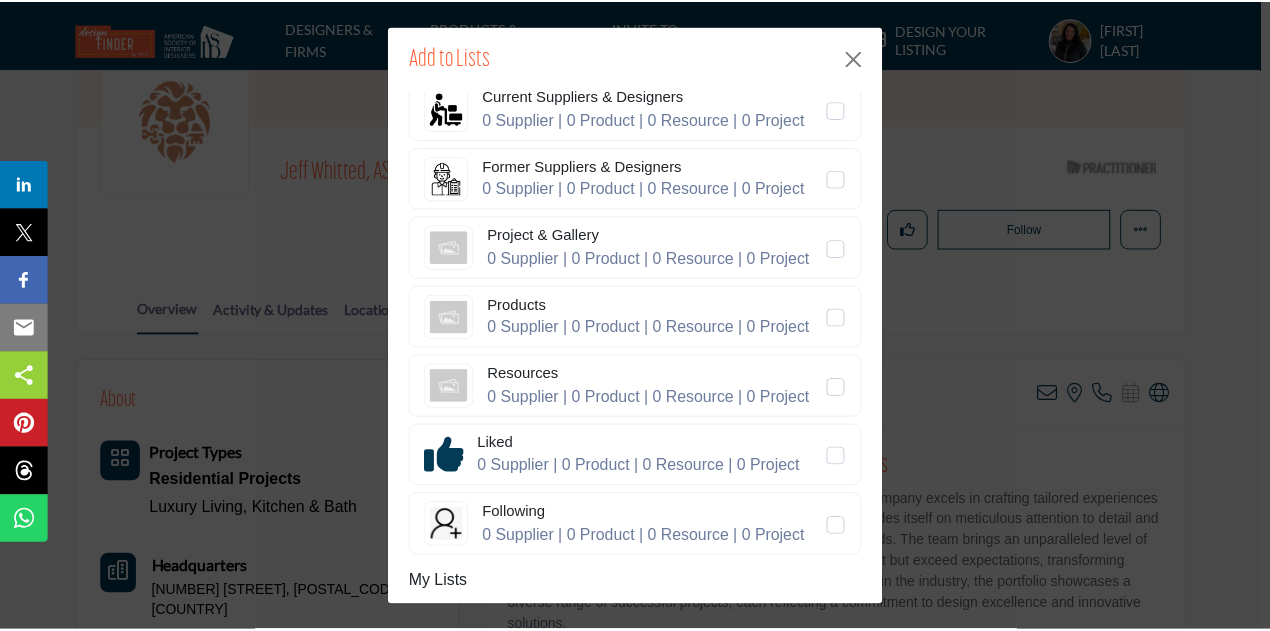 scroll, scrollTop: 285, scrollLeft: 0, axis: vertical 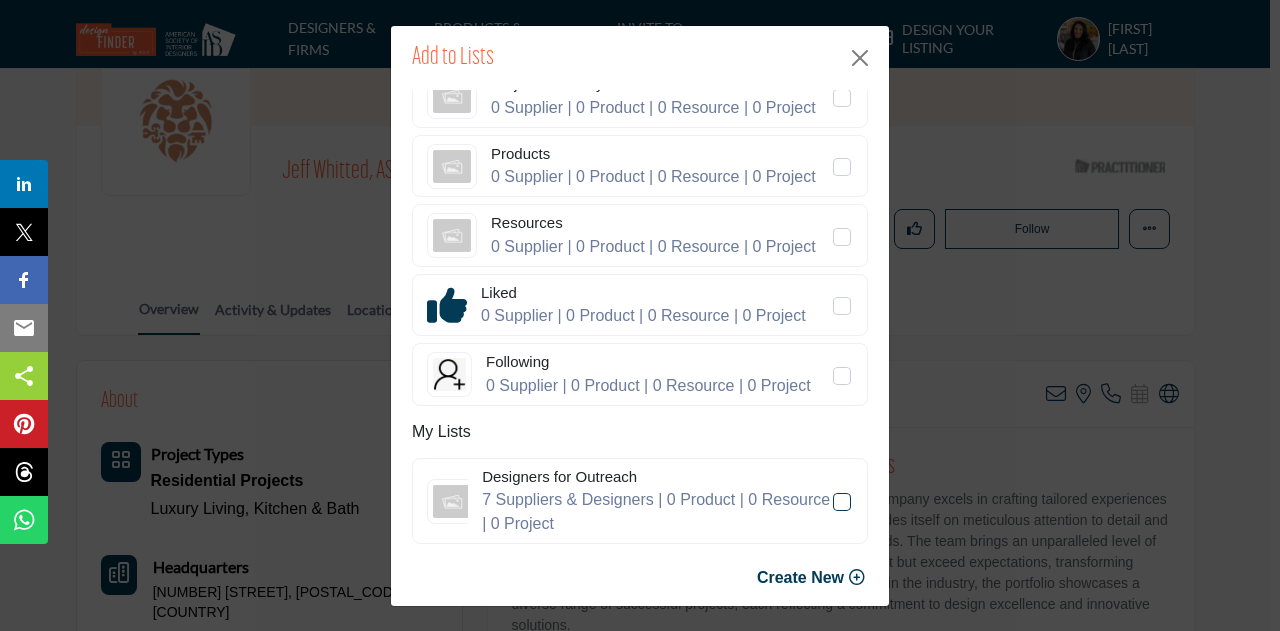 click 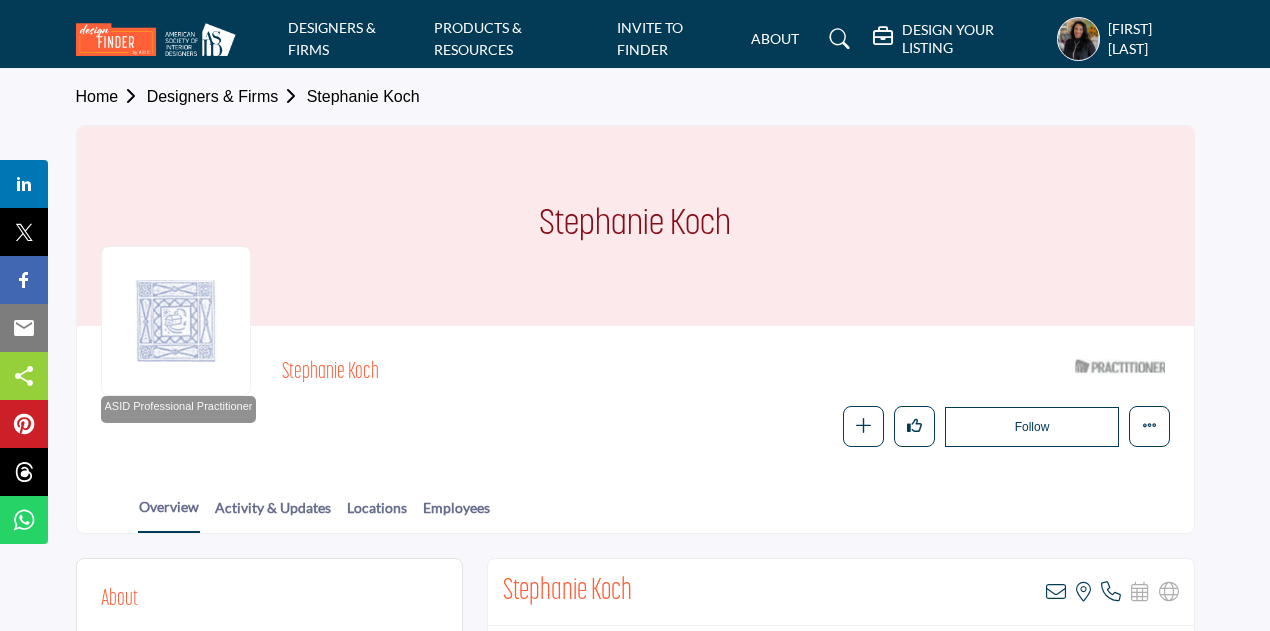 scroll, scrollTop: 0, scrollLeft: 0, axis: both 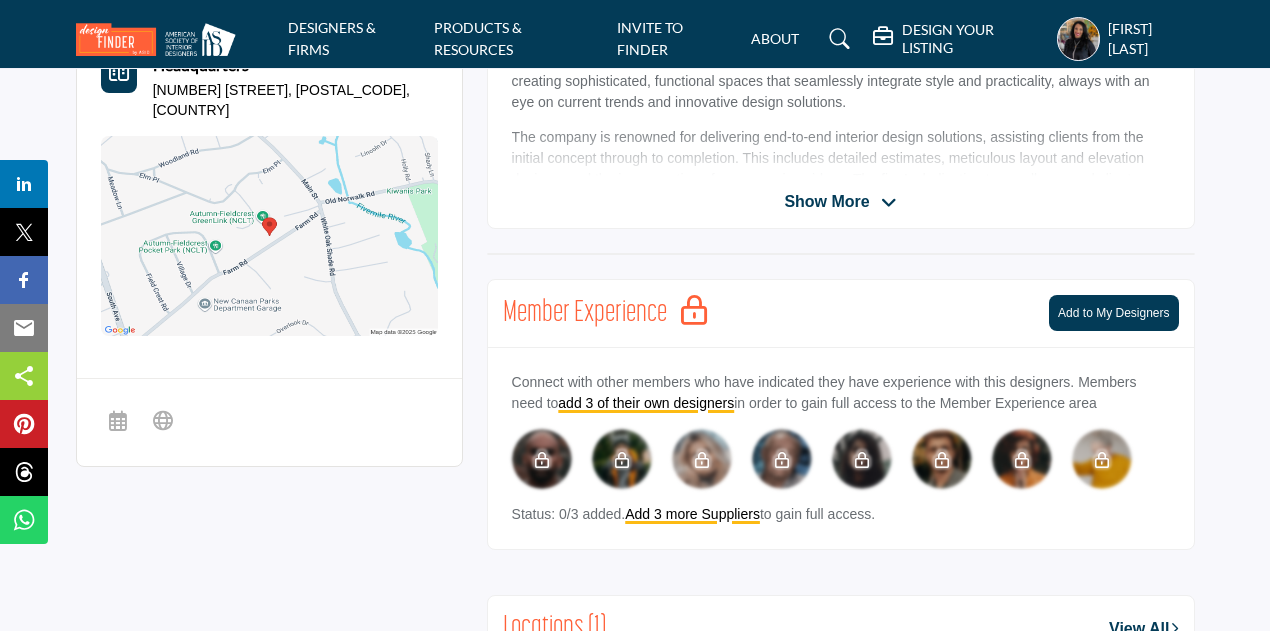 click on "Show More" at bounding box center (840, 202) 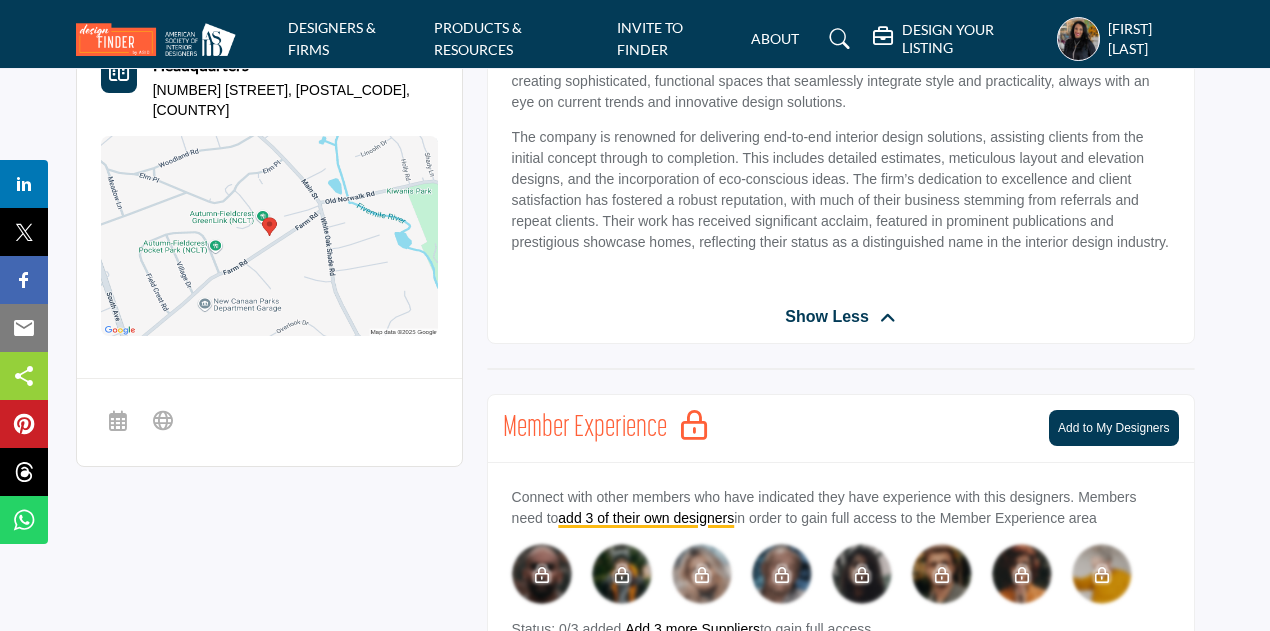 scroll, scrollTop: 400, scrollLeft: 0, axis: vertical 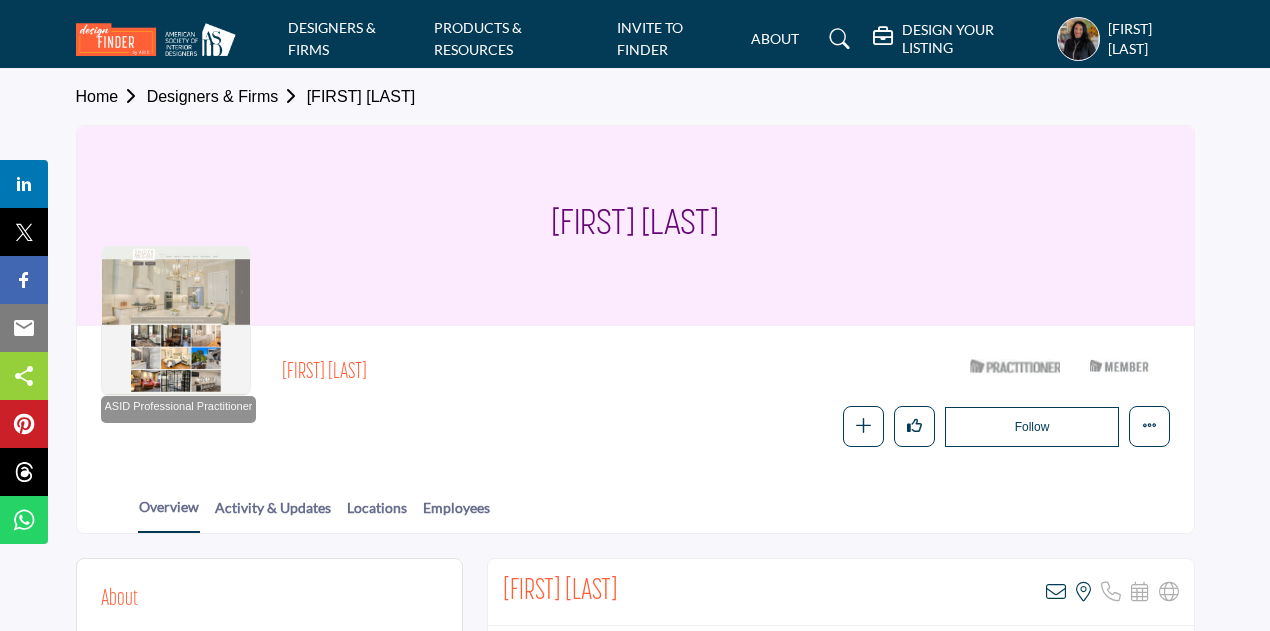 drag, startPoint x: 508, startPoint y: 215, endPoint x: 757, endPoint y: 237, distance: 249.97 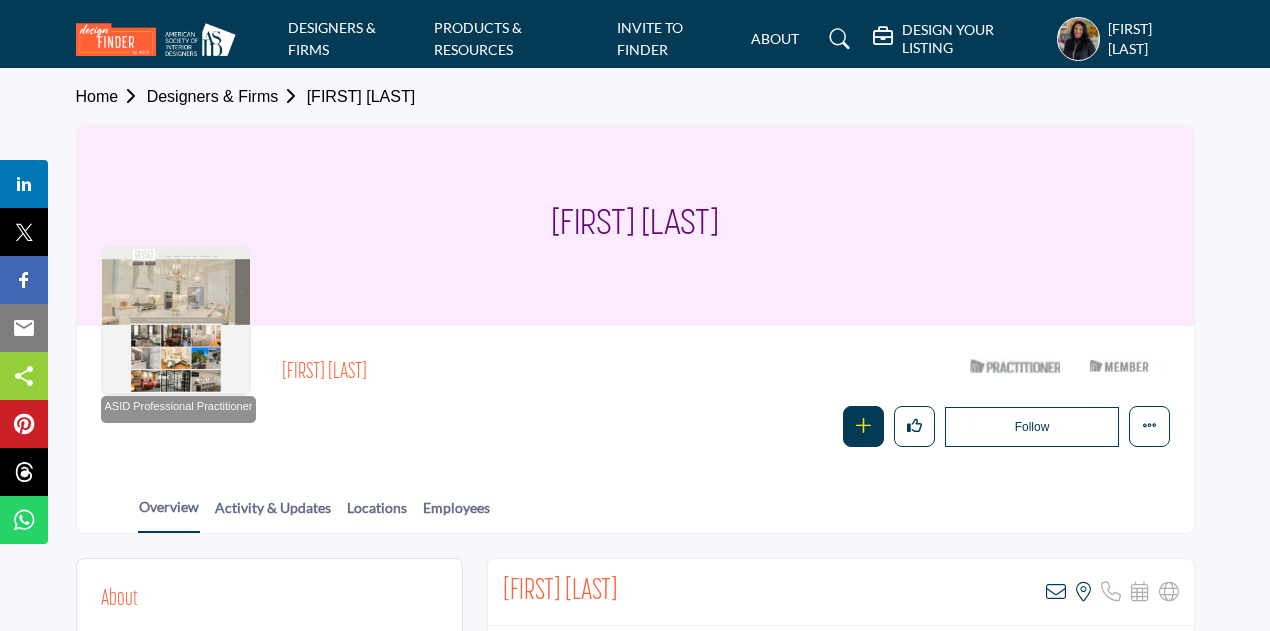 click at bounding box center [863, 426] 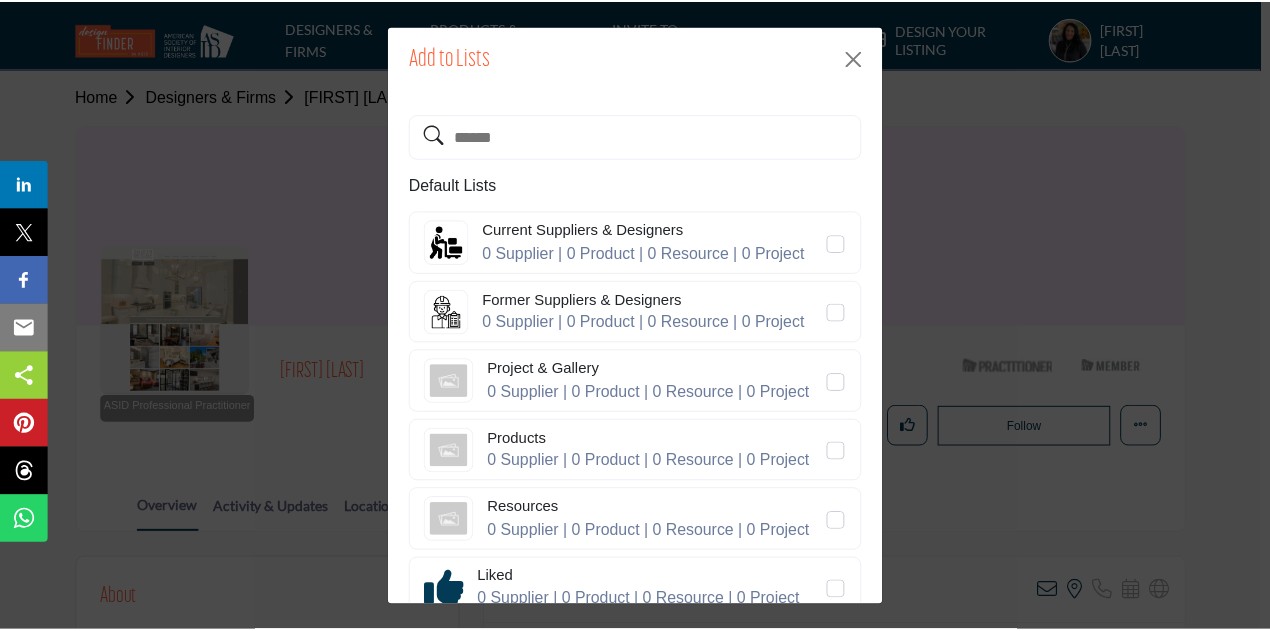 scroll, scrollTop: 285, scrollLeft: 0, axis: vertical 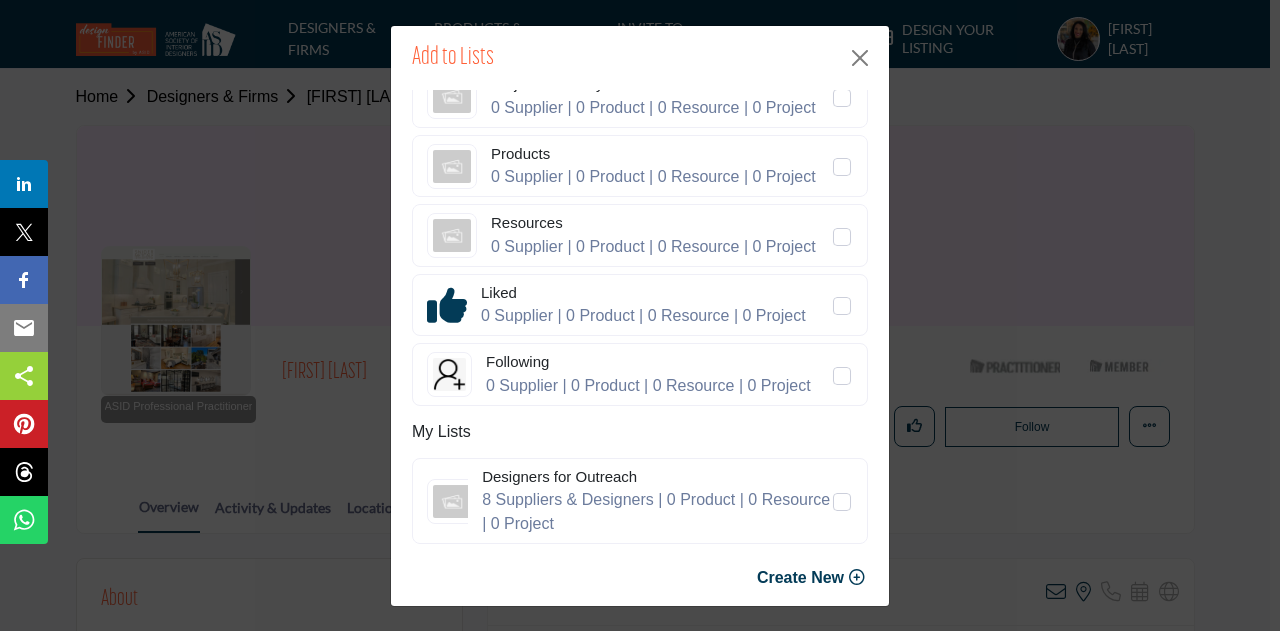click on "8 Suppliers & Designers | 0 Product | 0 Resource | 0 Project" at bounding box center [656, 512] 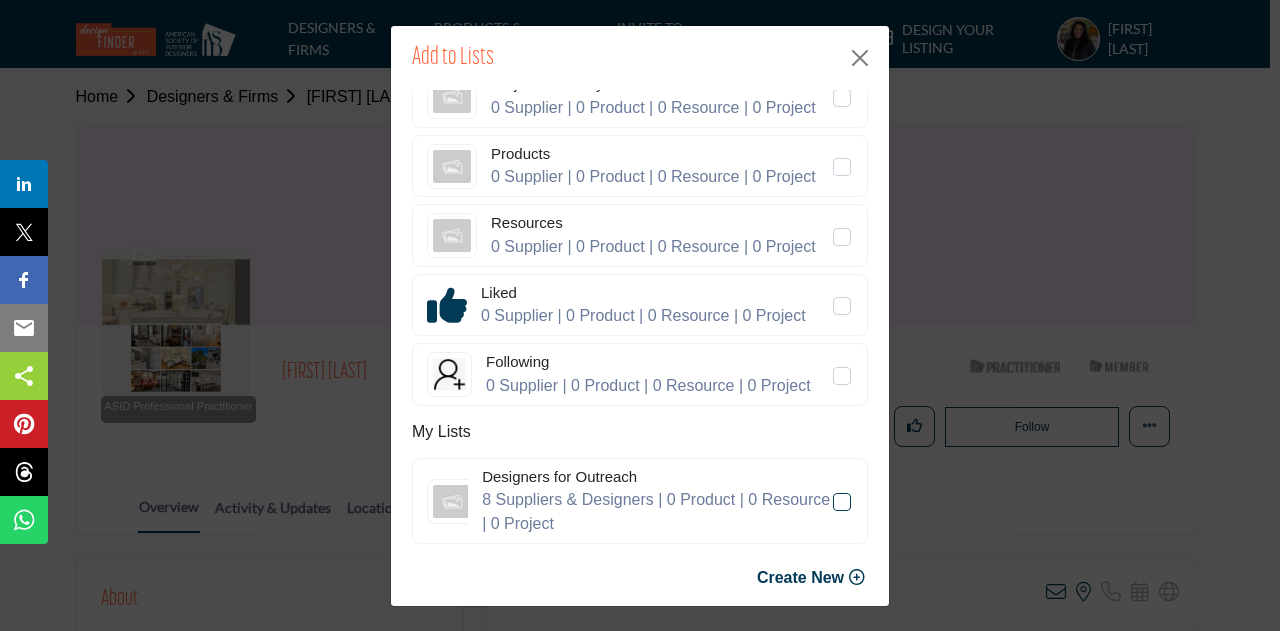 click 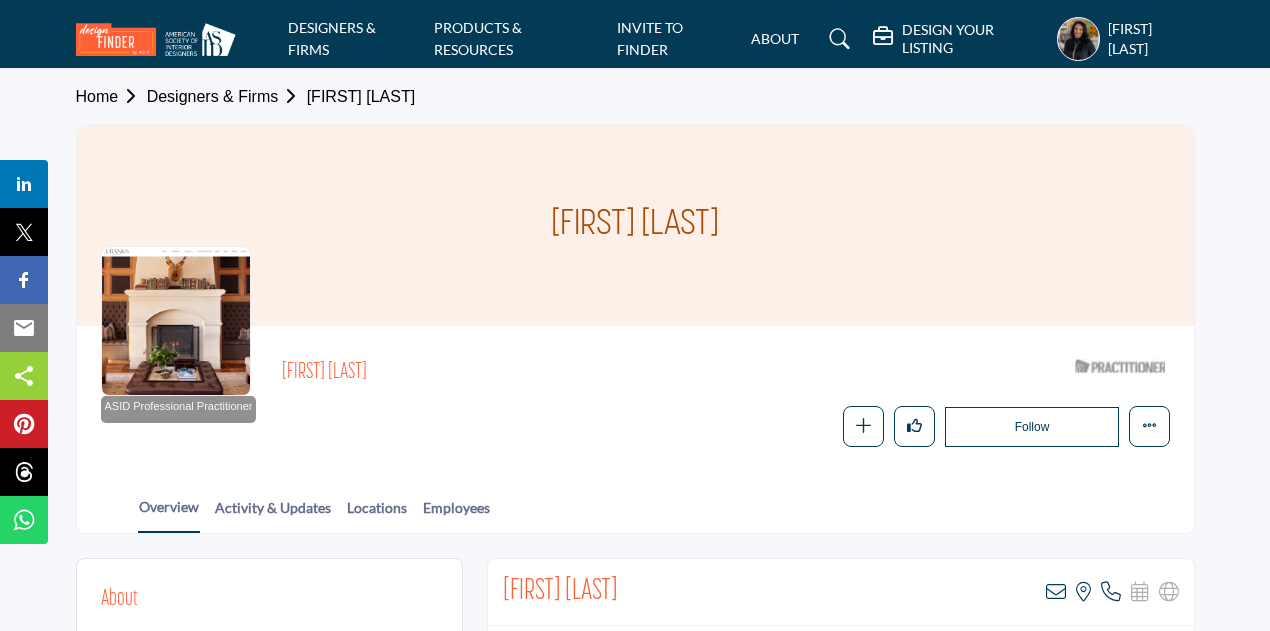 scroll, scrollTop: 0, scrollLeft: 0, axis: both 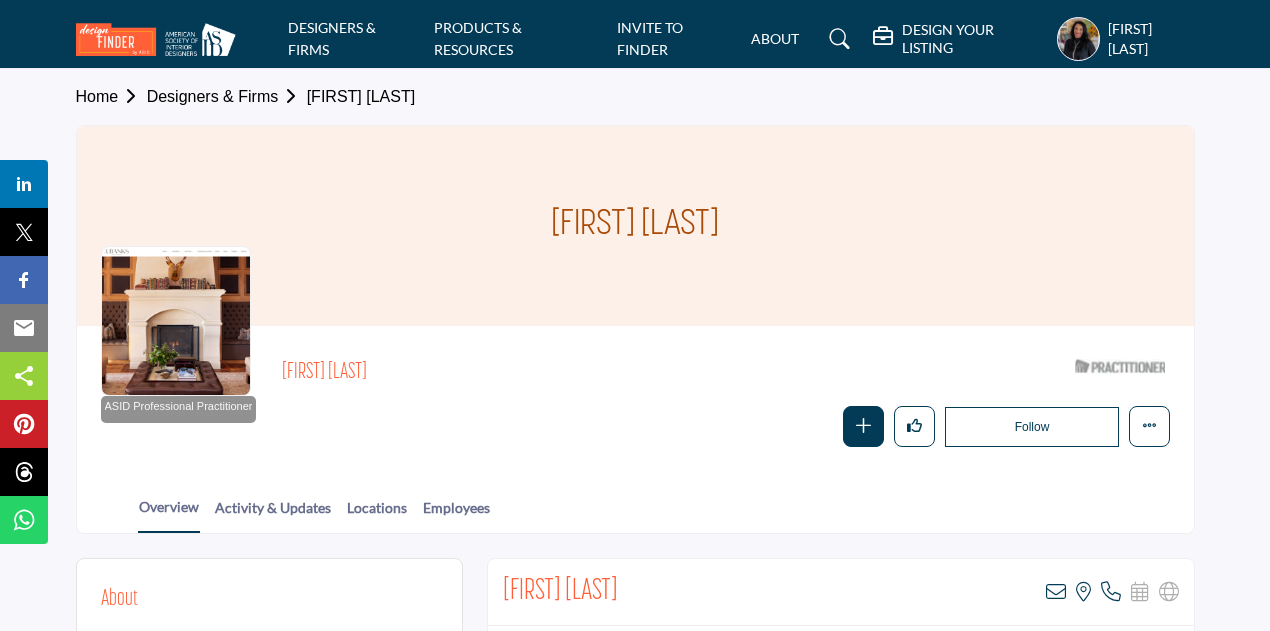 click at bounding box center [863, 425] 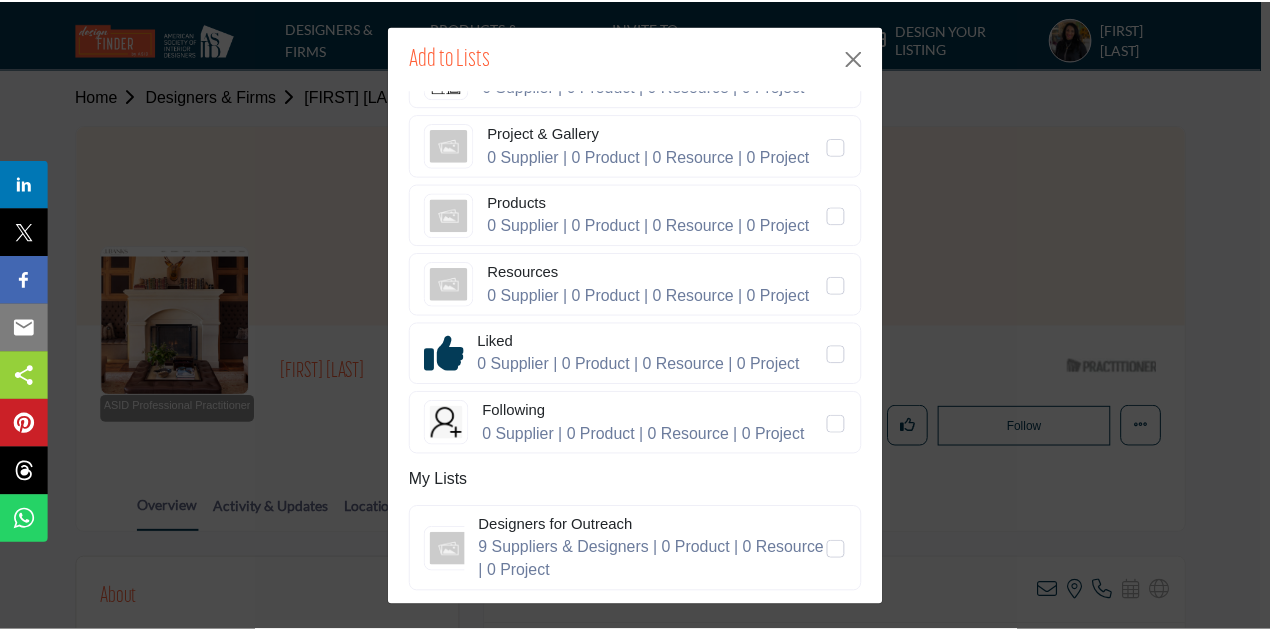 scroll, scrollTop: 285, scrollLeft: 0, axis: vertical 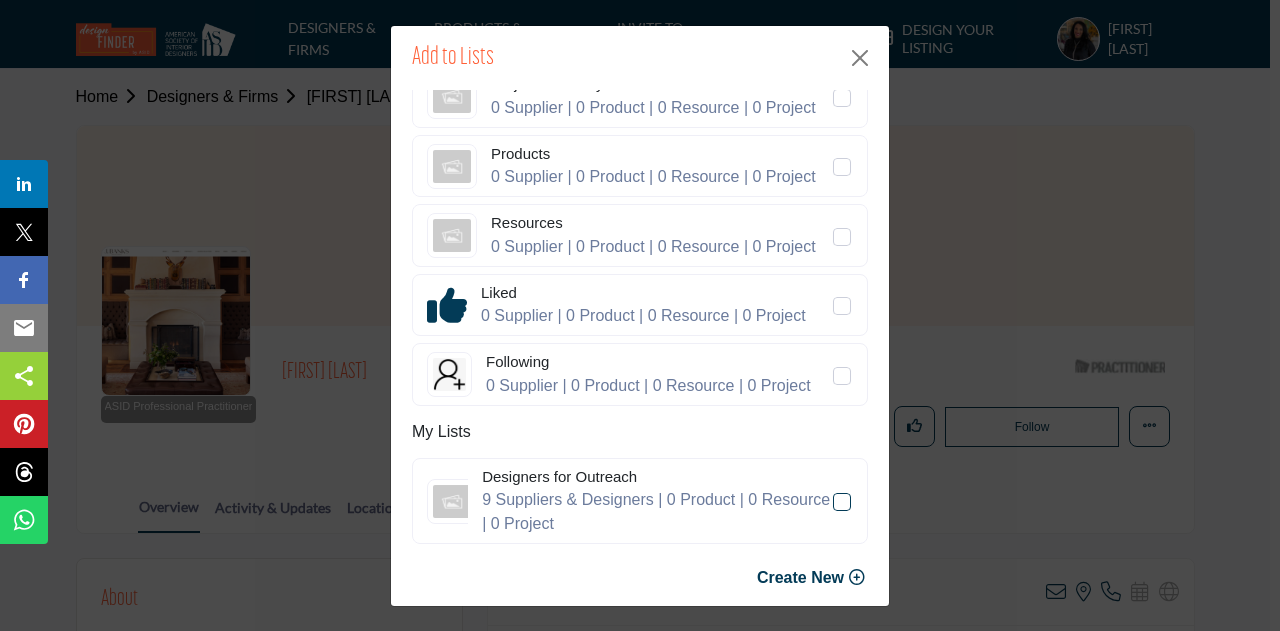 click 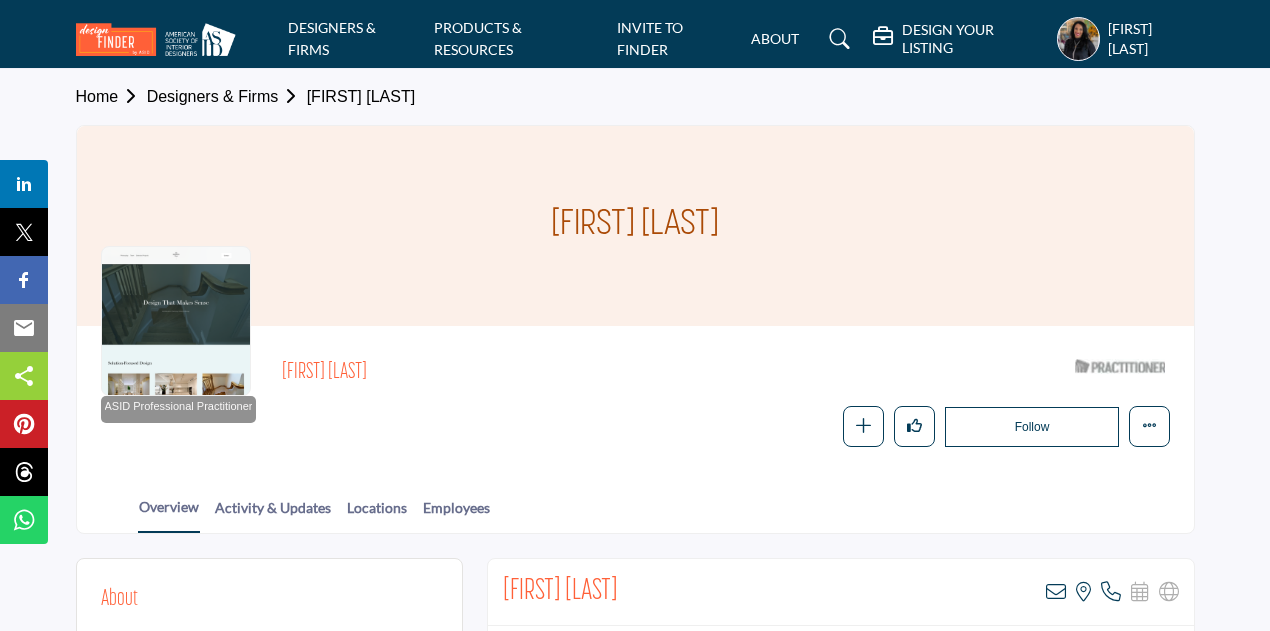scroll, scrollTop: 0, scrollLeft: 0, axis: both 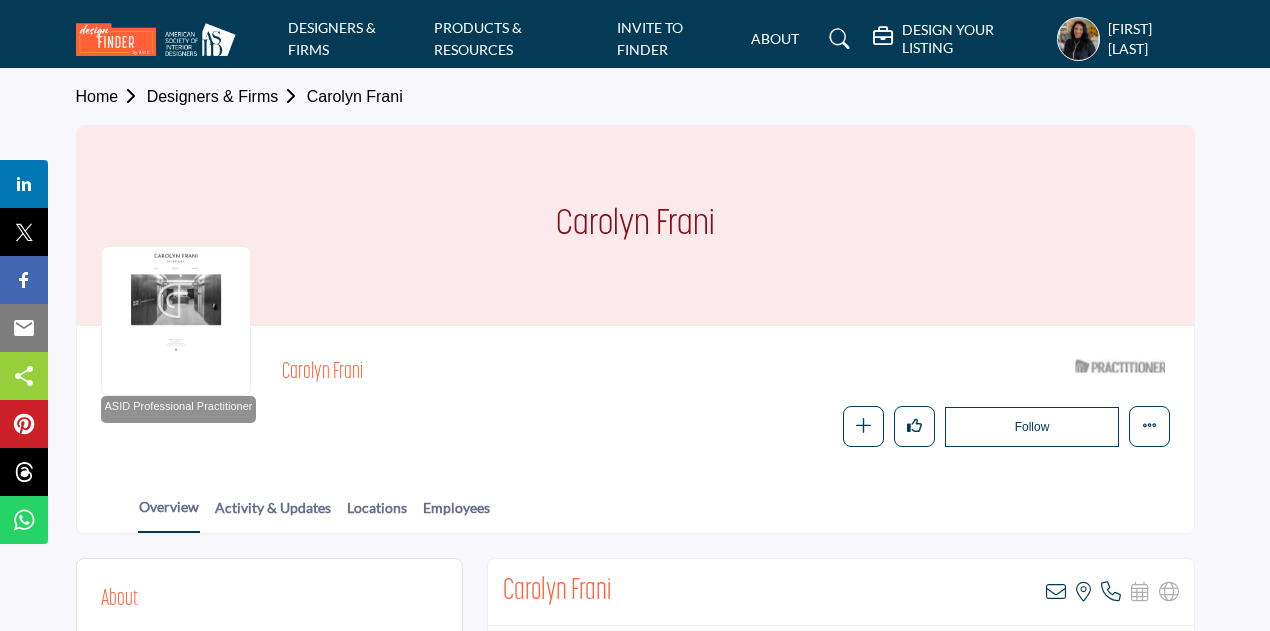 drag, startPoint x: 726, startPoint y: 214, endPoint x: 502, endPoint y: 227, distance: 224.37692 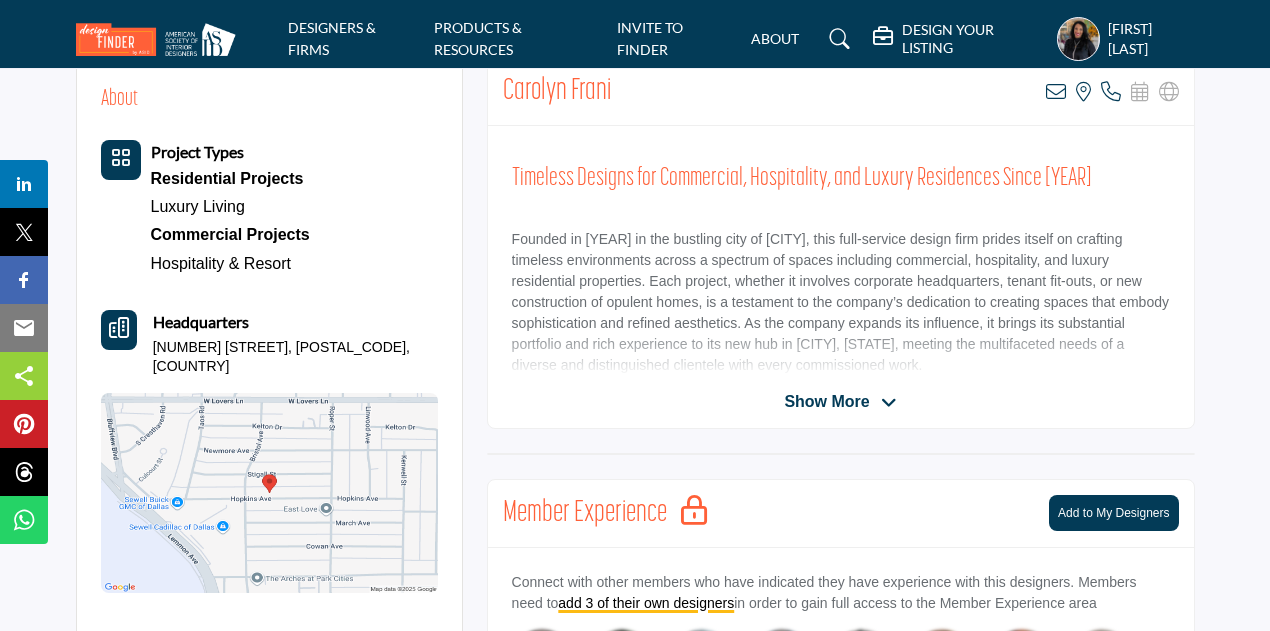 scroll, scrollTop: 200, scrollLeft: 0, axis: vertical 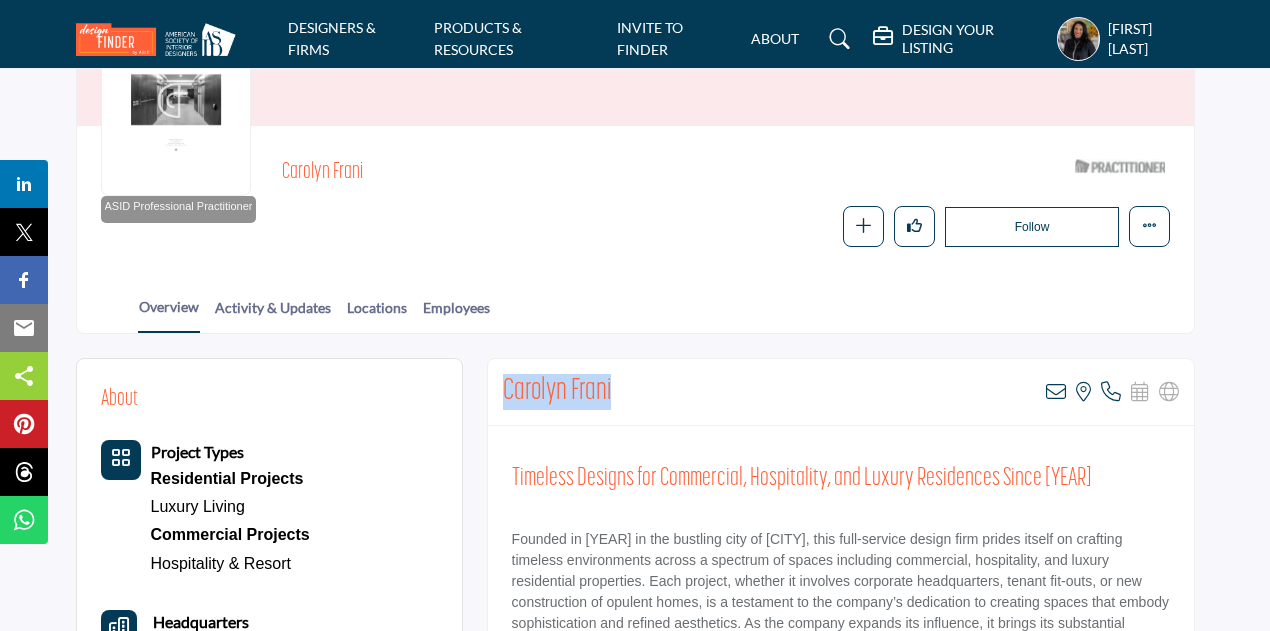 drag, startPoint x: 635, startPoint y: 387, endPoint x: 502, endPoint y: 386, distance: 133.00375 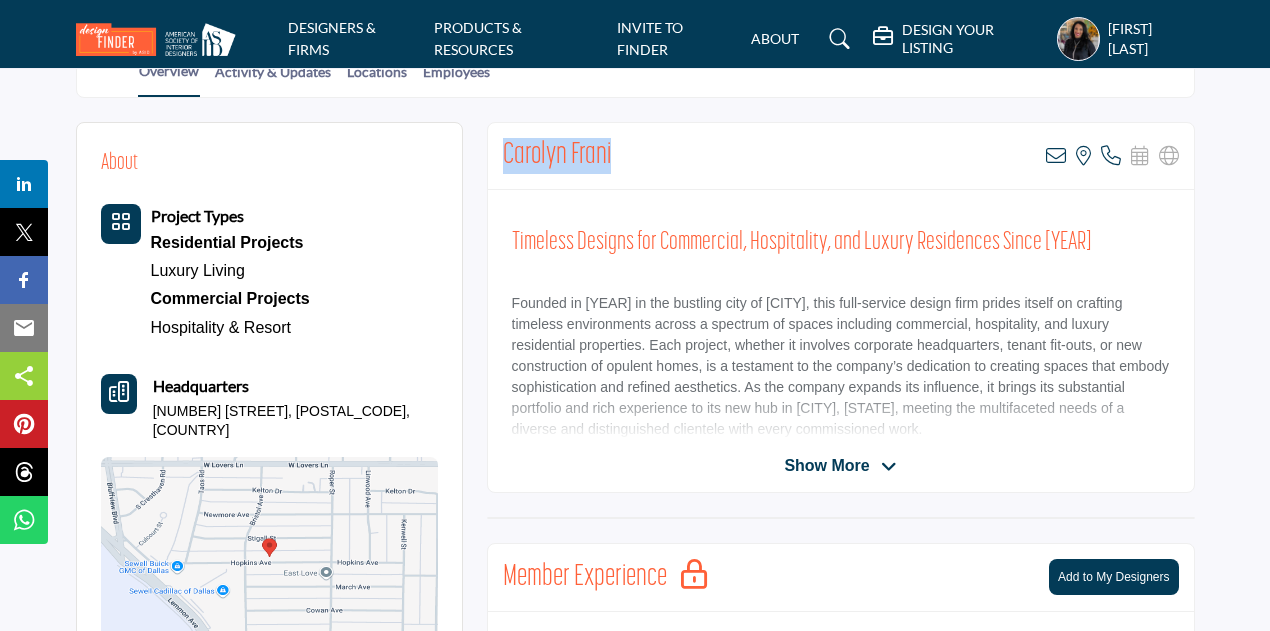 scroll, scrollTop: 300, scrollLeft: 0, axis: vertical 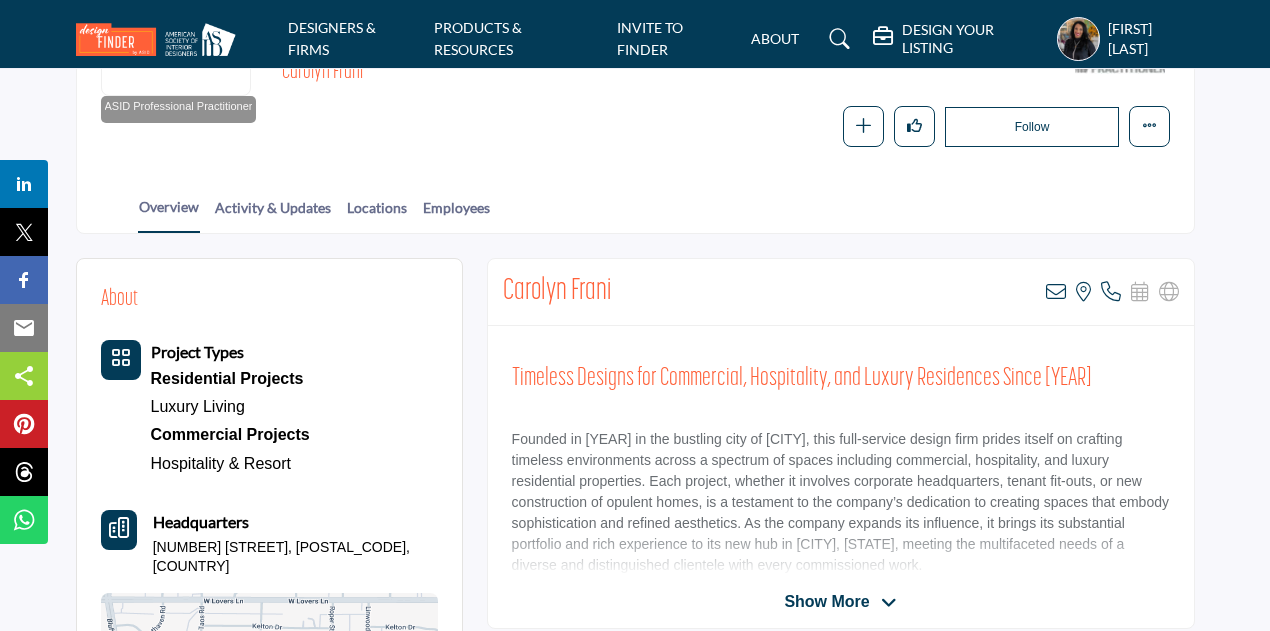 click on "Overview
Activity & Updates
Locations
Employees" at bounding box center [660, 202] 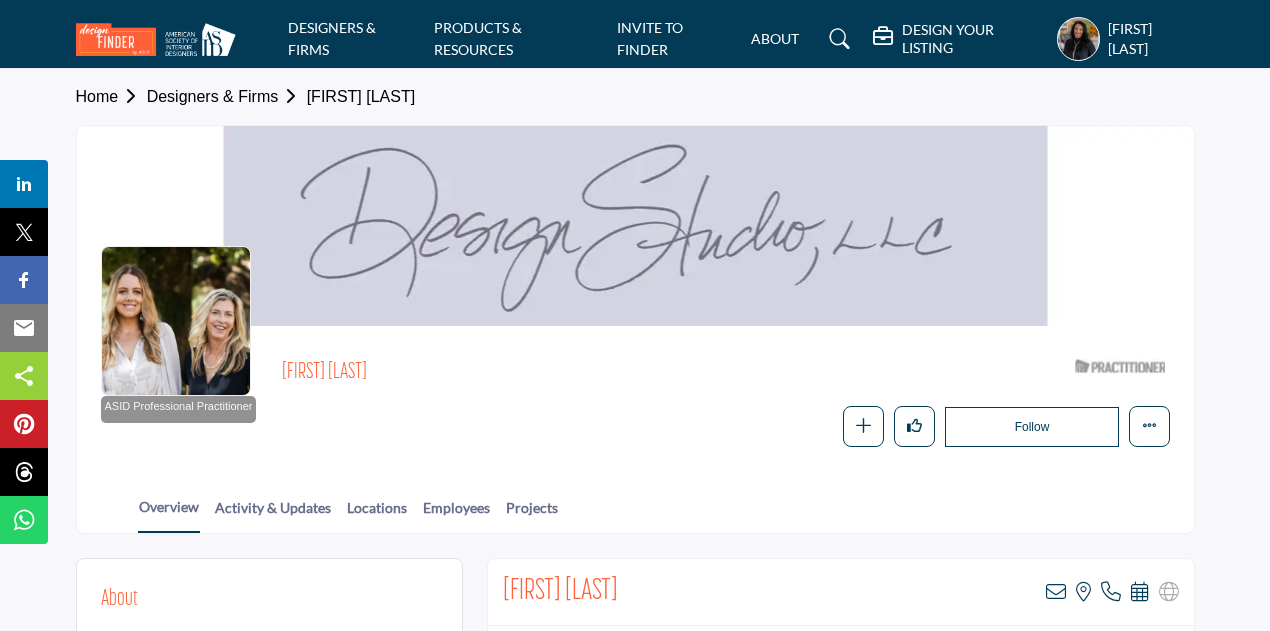 scroll, scrollTop: 0, scrollLeft: 0, axis: both 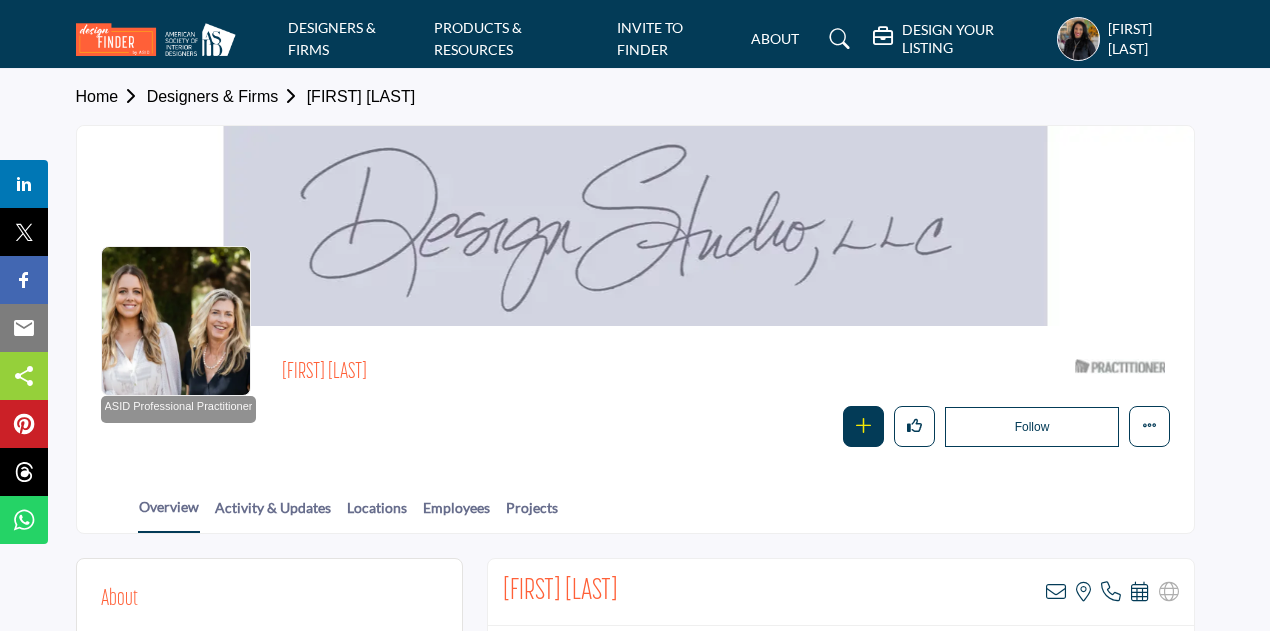 click at bounding box center [863, 425] 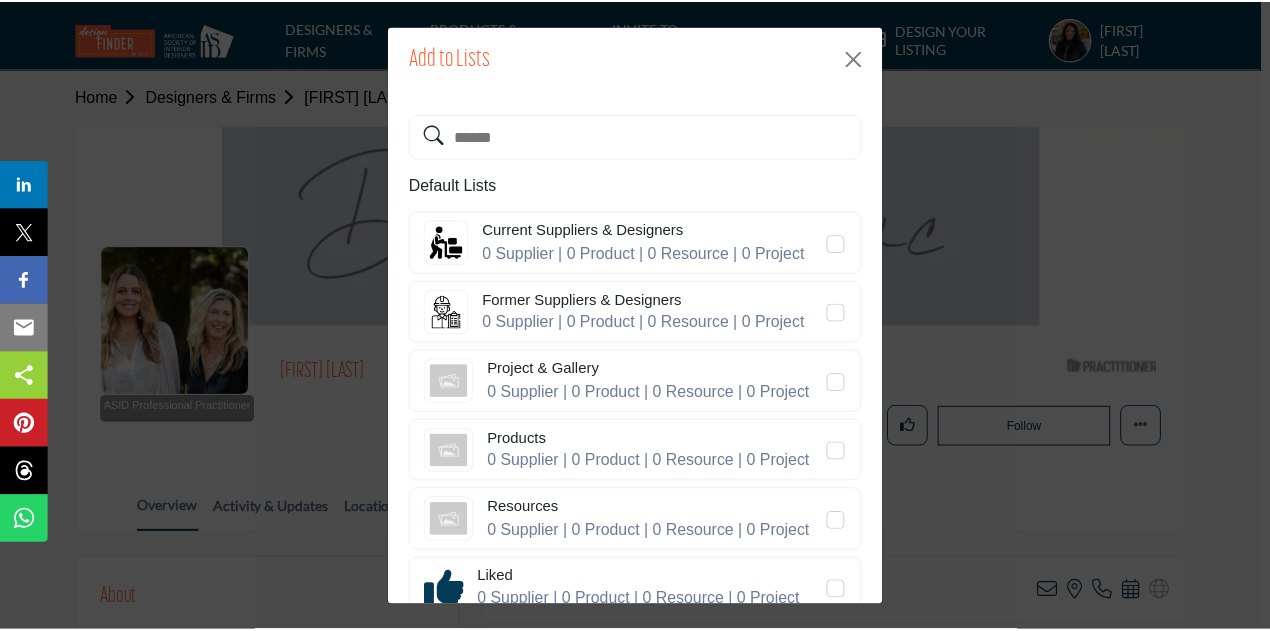 scroll, scrollTop: 285, scrollLeft: 0, axis: vertical 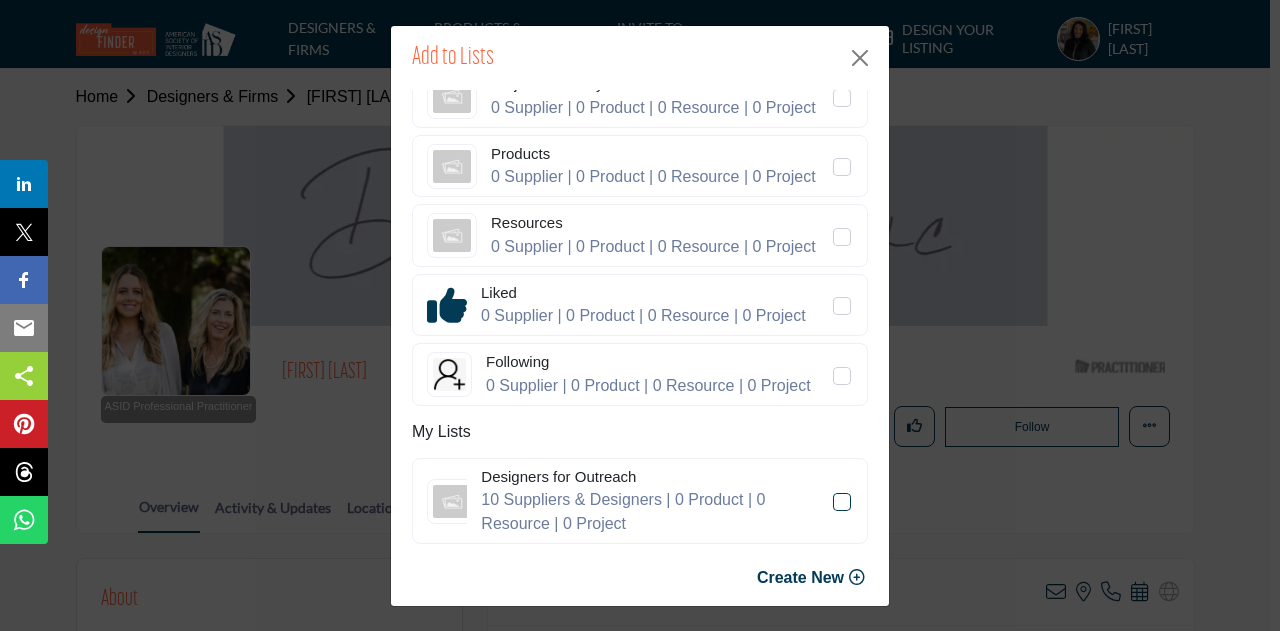 click 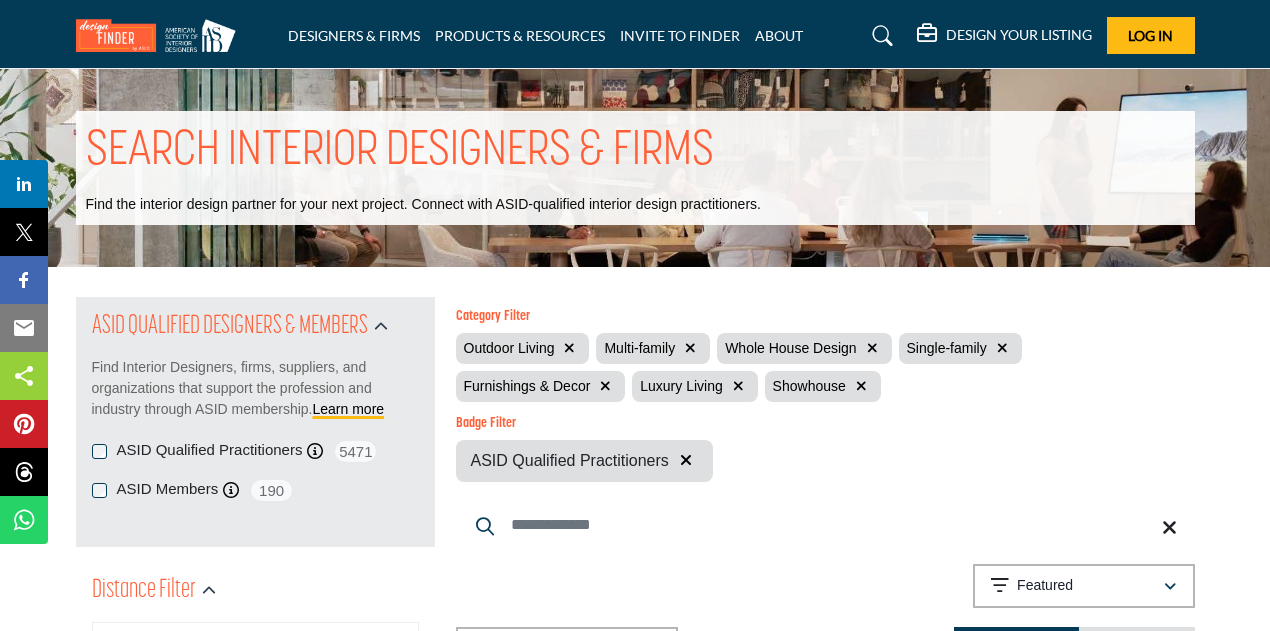 scroll, scrollTop: 38100, scrollLeft: 0, axis: vertical 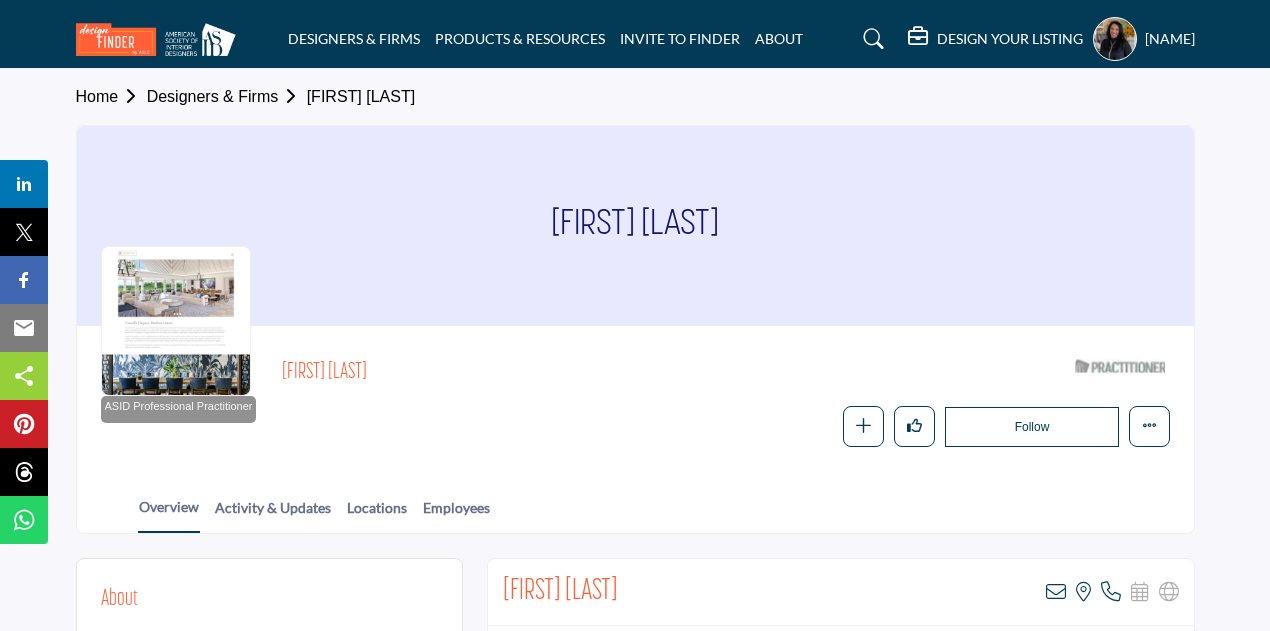 drag, startPoint x: 796, startPoint y: 225, endPoint x: 518, endPoint y: 221, distance: 278.02878 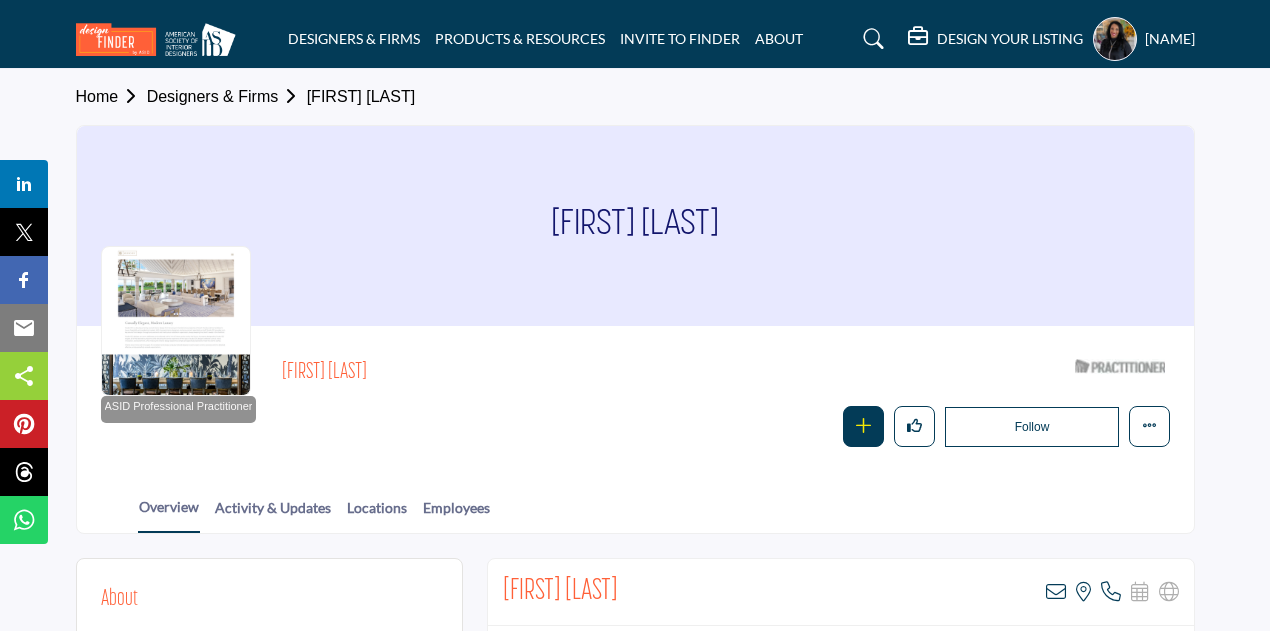 click at bounding box center (863, 425) 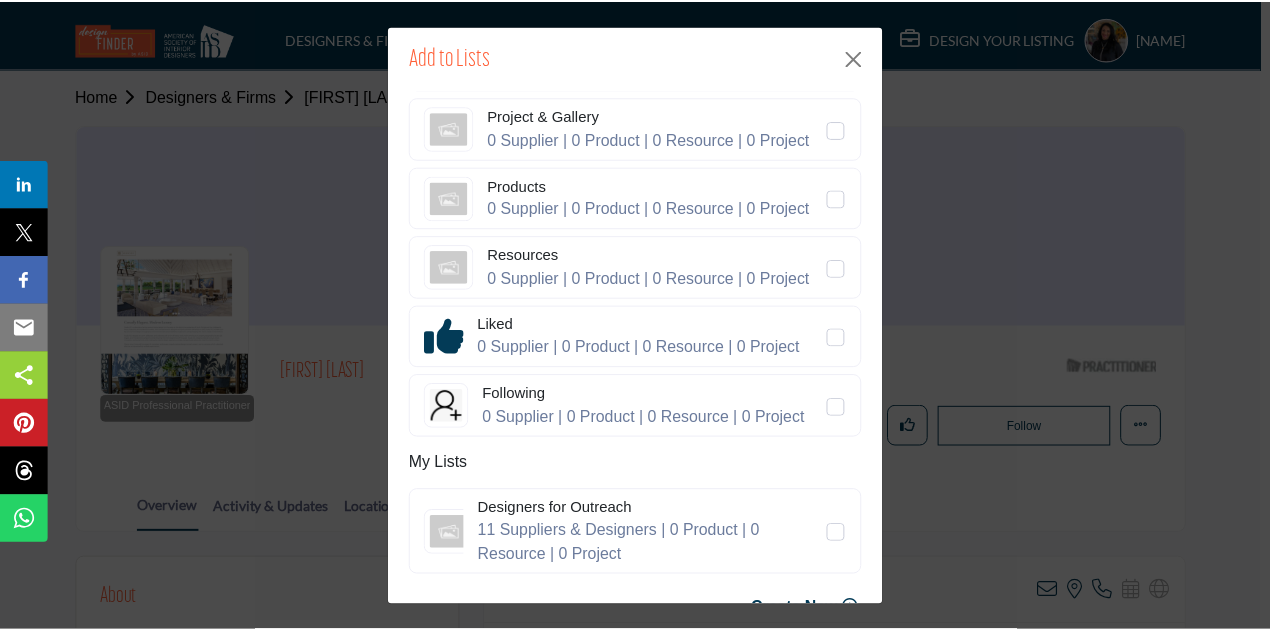 scroll, scrollTop: 285, scrollLeft: 0, axis: vertical 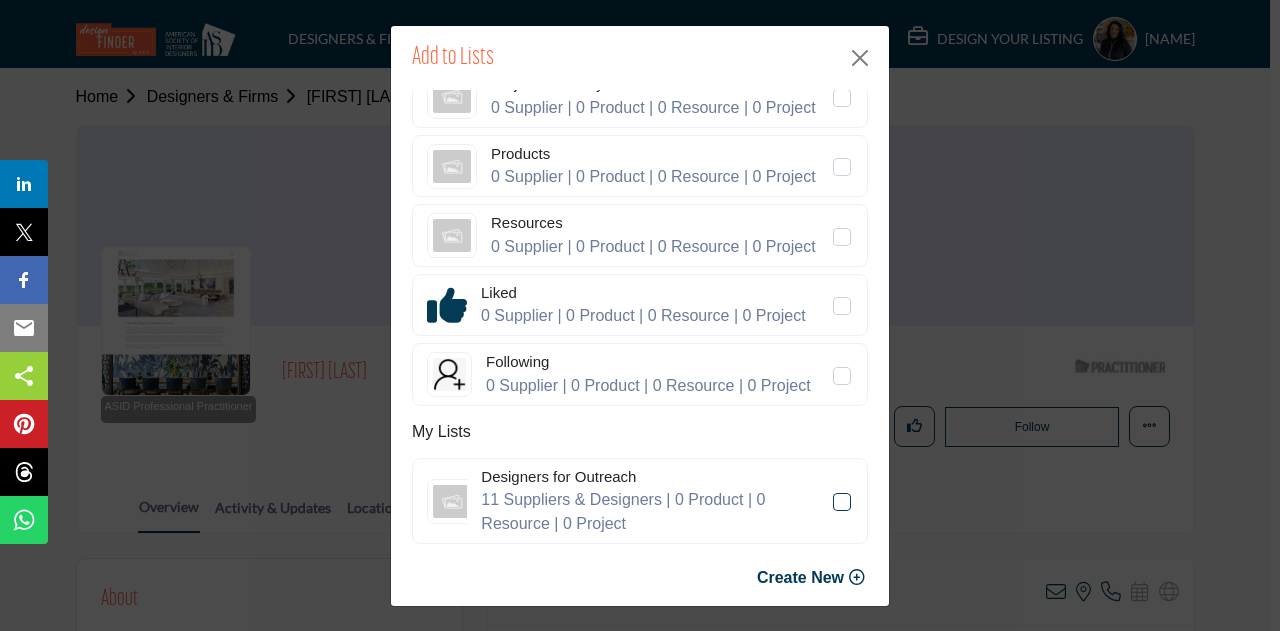 click at bounding box center [842, 502] 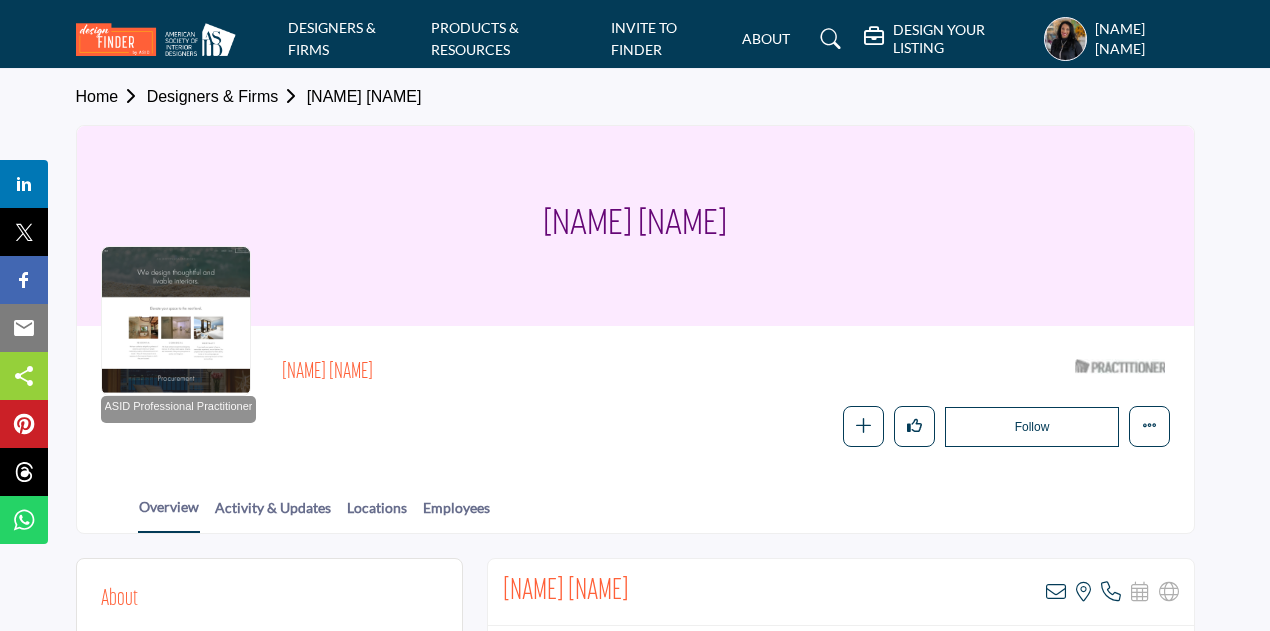 scroll, scrollTop: 0, scrollLeft: 0, axis: both 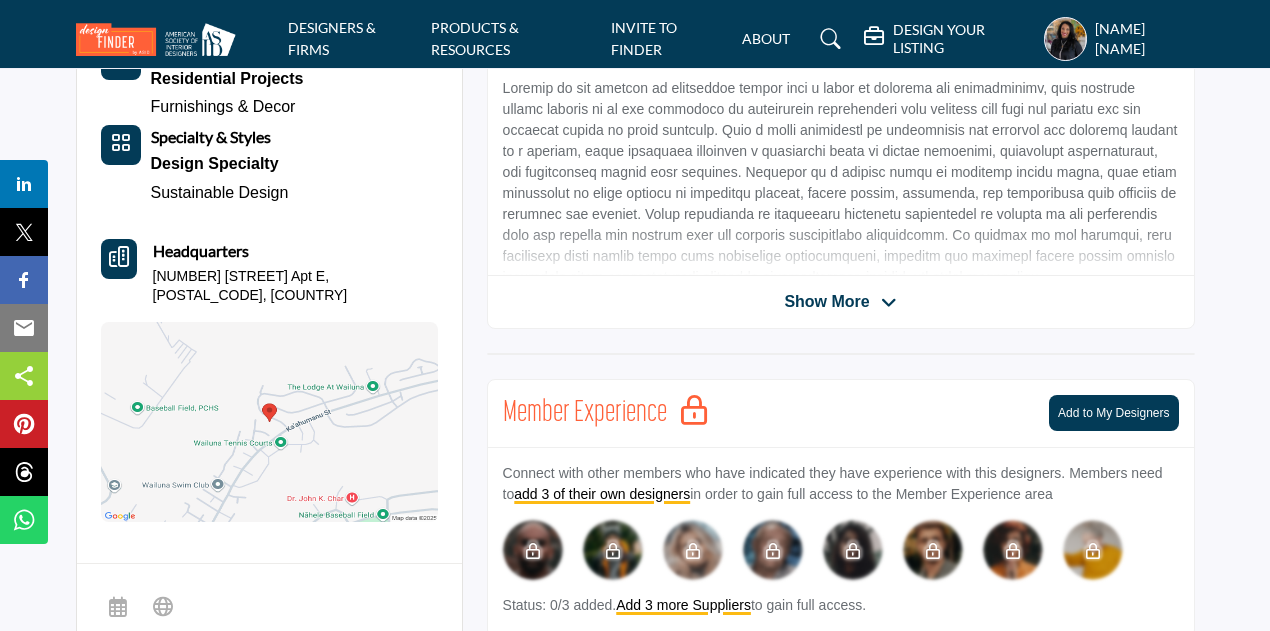 click at bounding box center [119, 257] 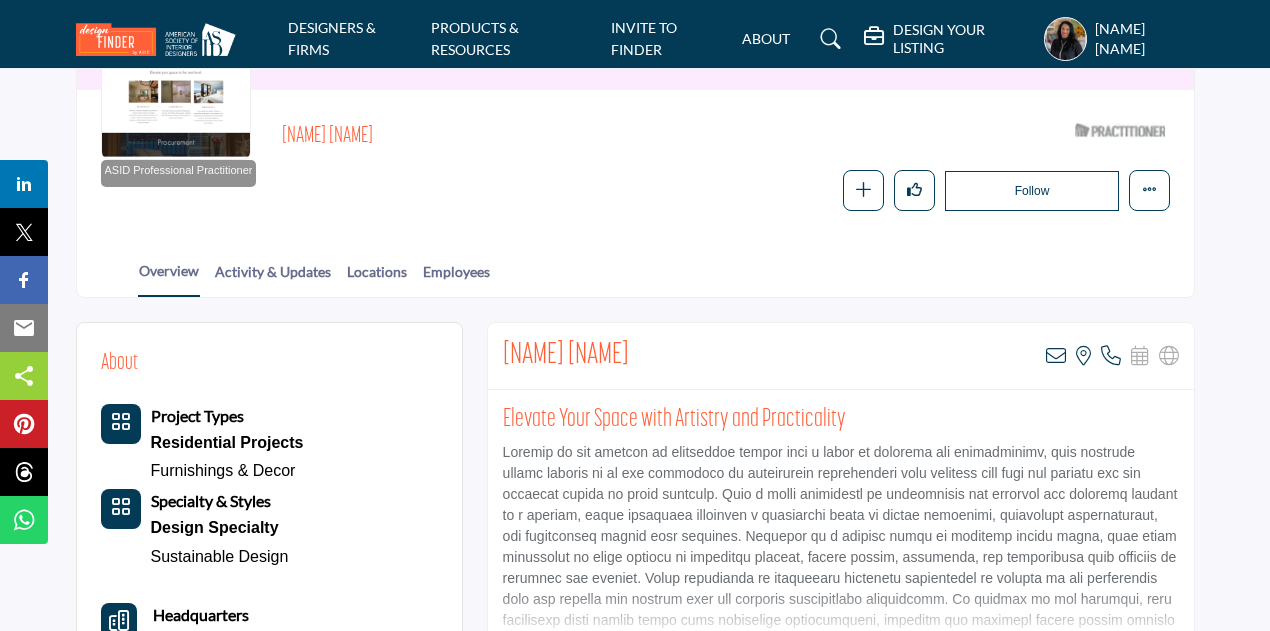 scroll, scrollTop: 200, scrollLeft: 0, axis: vertical 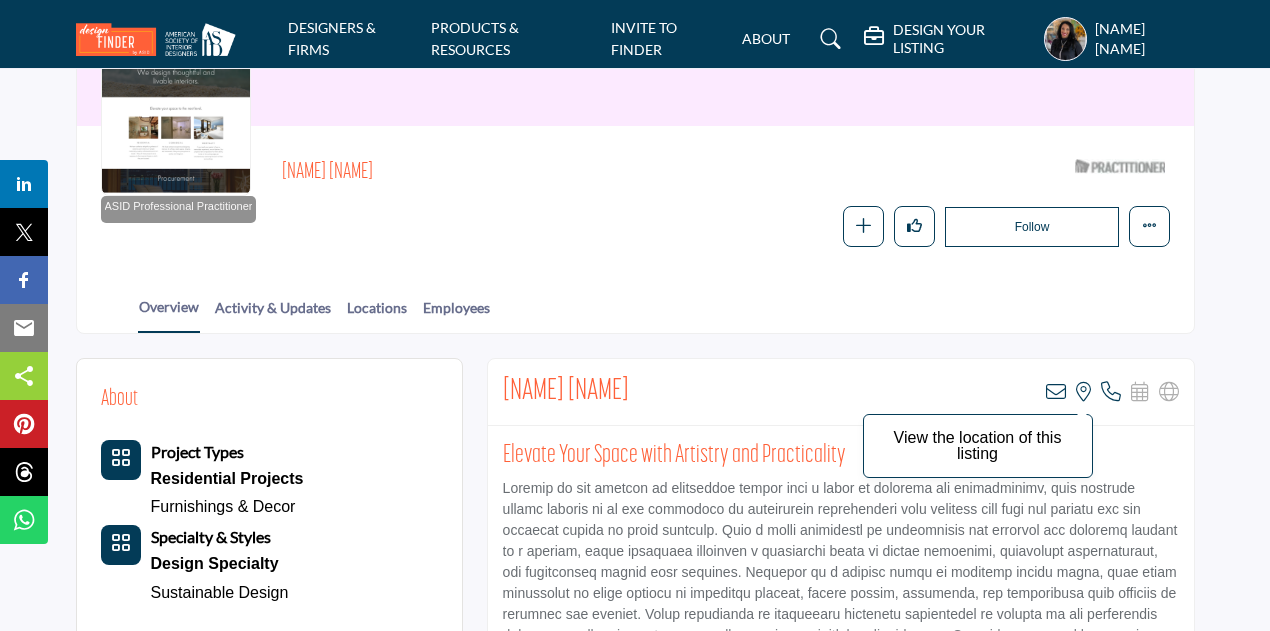 click at bounding box center (1083, 392) 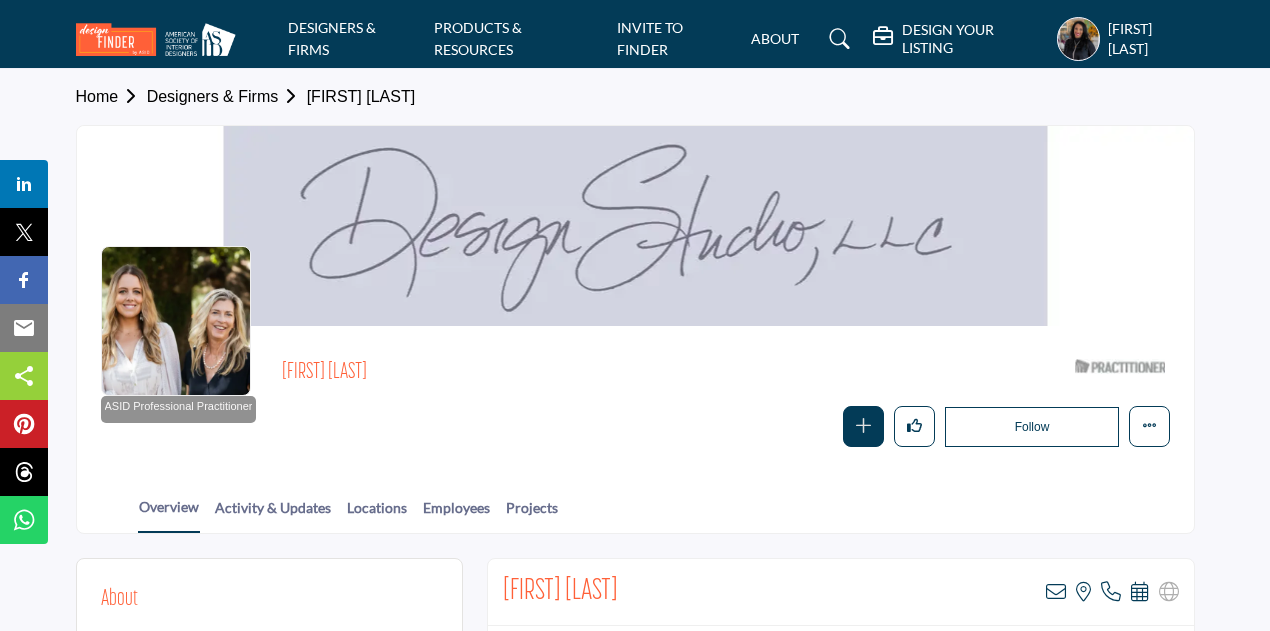 scroll, scrollTop: 0, scrollLeft: 0, axis: both 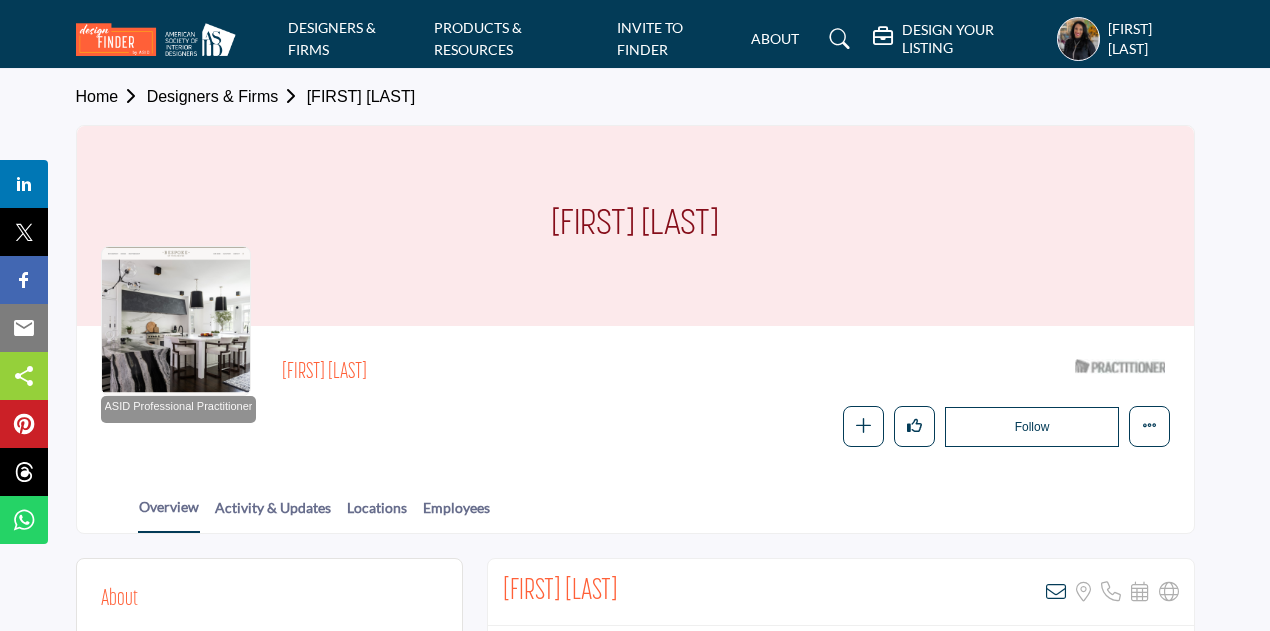 drag, startPoint x: 528, startPoint y: 221, endPoint x: 761, endPoint y: 212, distance: 233.17375 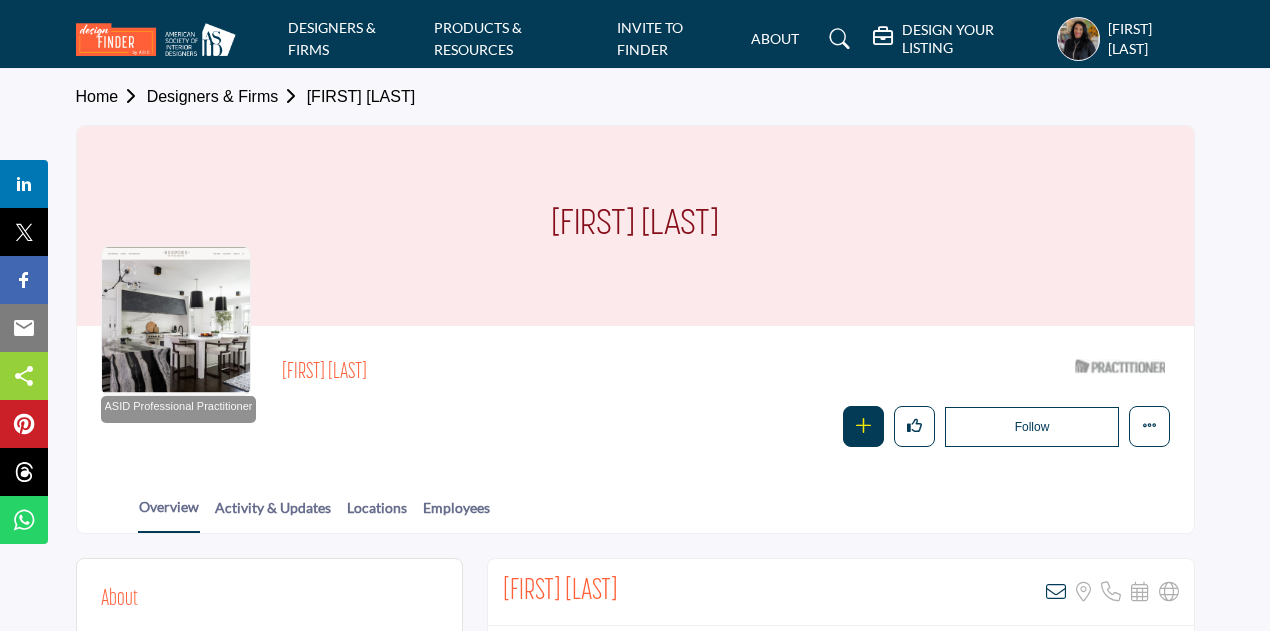 click at bounding box center (863, 425) 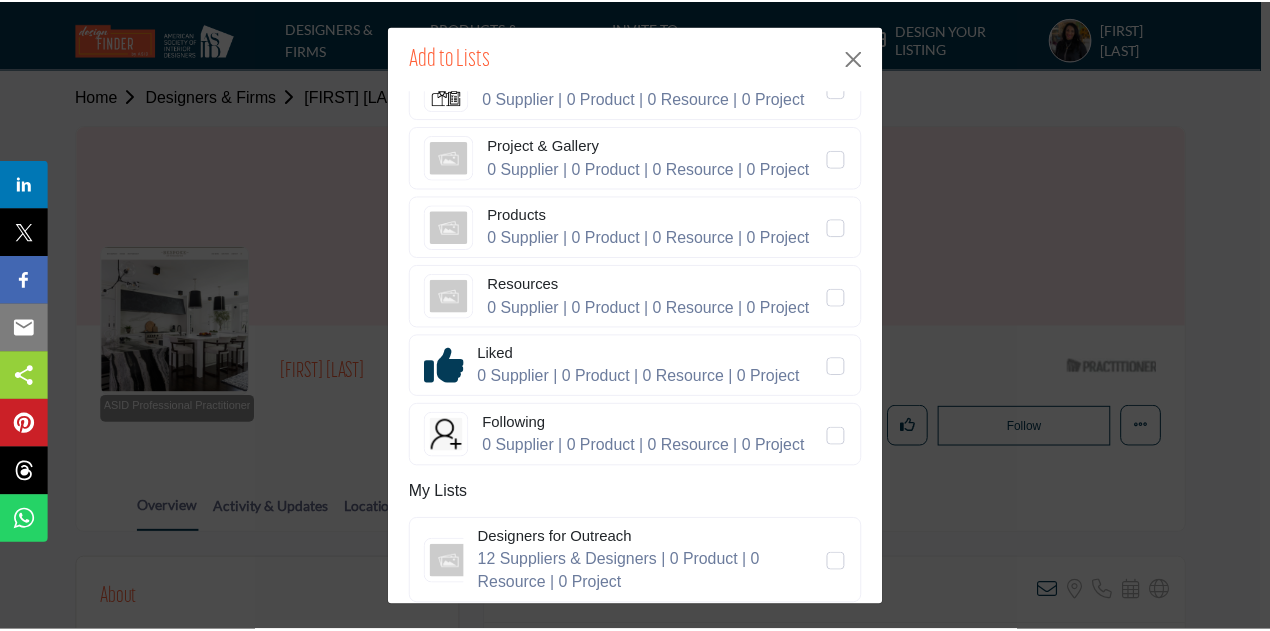 scroll, scrollTop: 285, scrollLeft: 0, axis: vertical 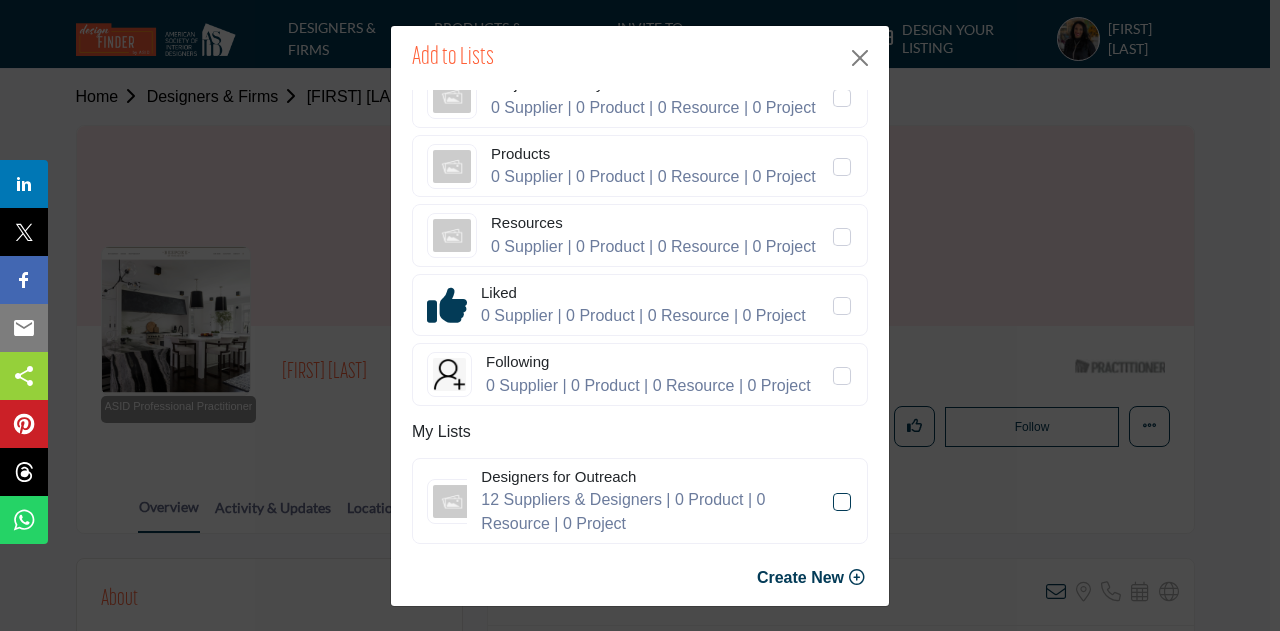 click 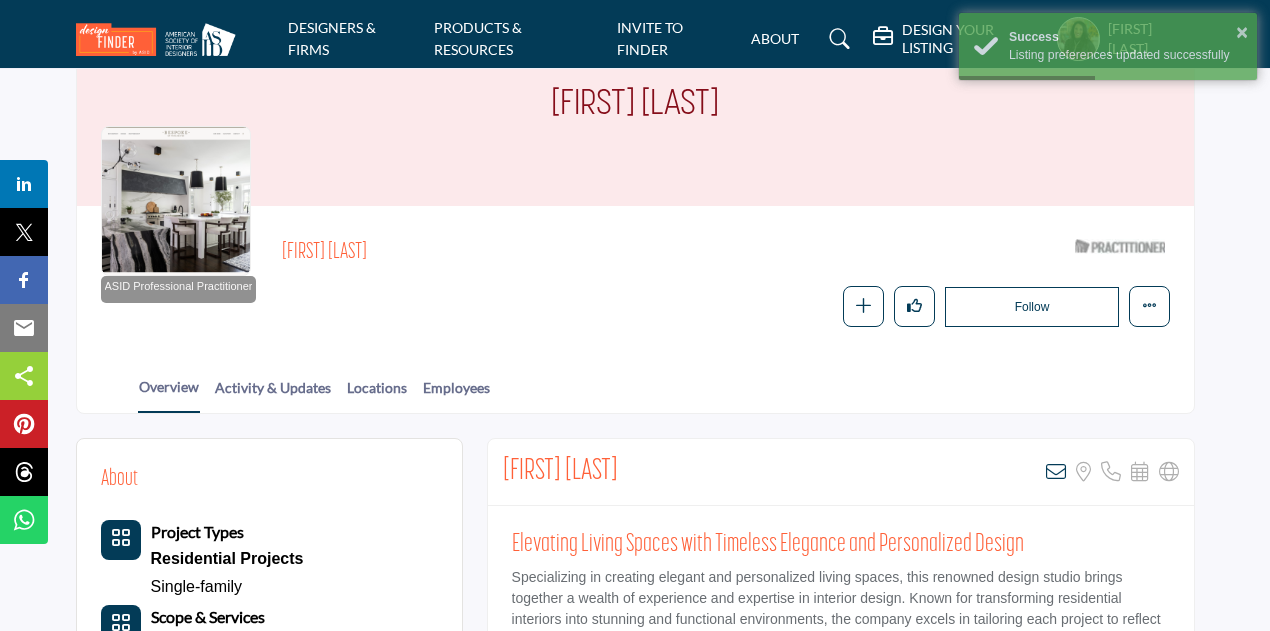 scroll, scrollTop: 200, scrollLeft: 0, axis: vertical 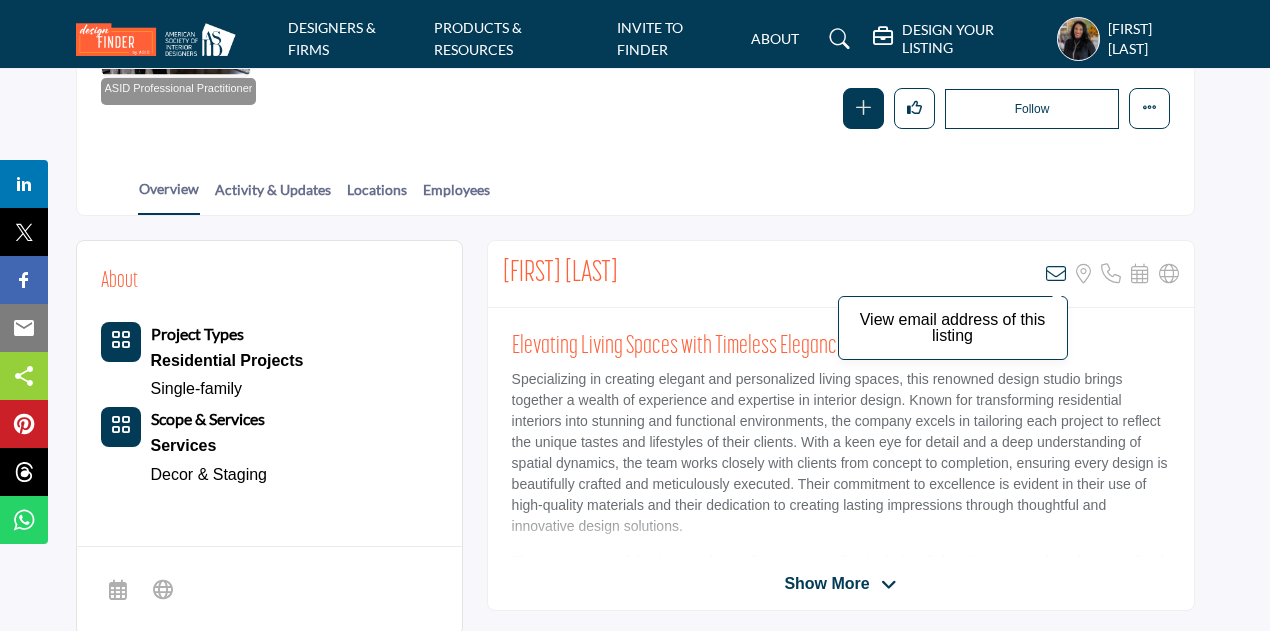 click at bounding box center [1056, 274] 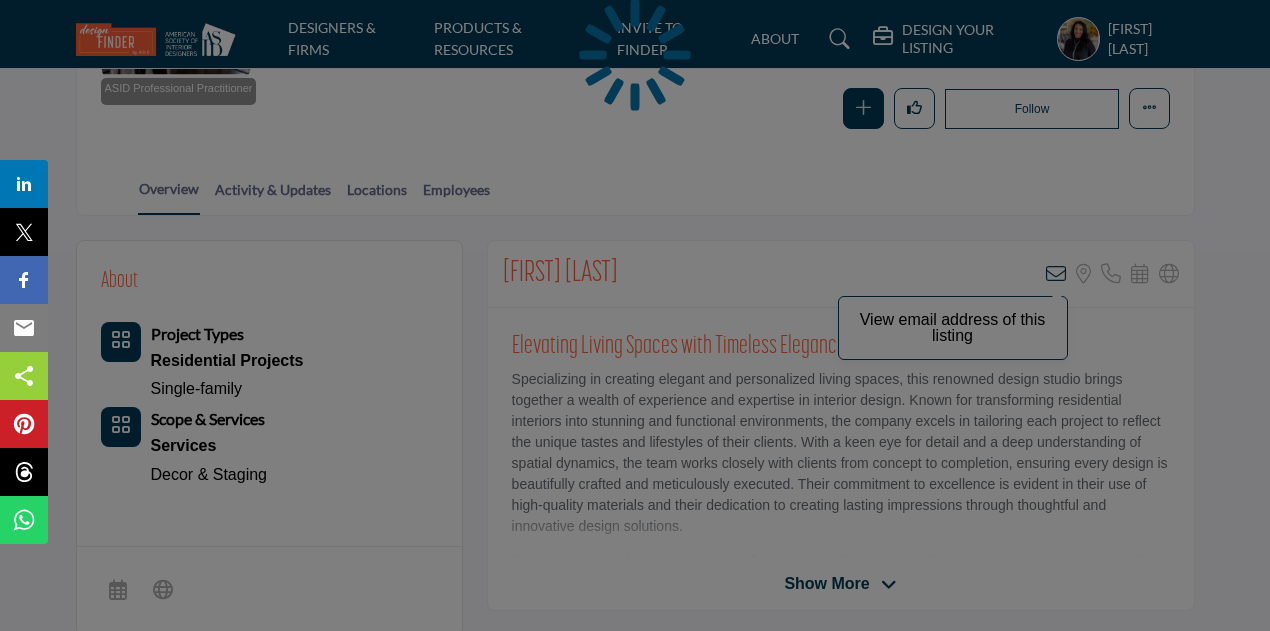 scroll, scrollTop: 0, scrollLeft: 0, axis: both 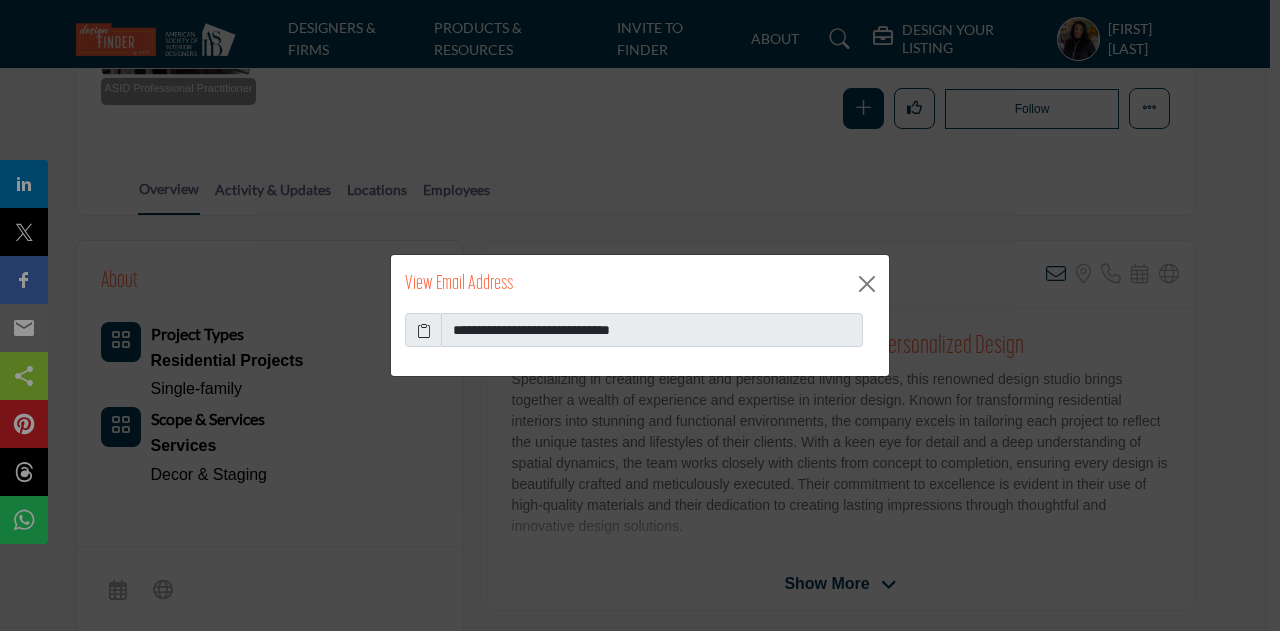 click at bounding box center (424, 330) 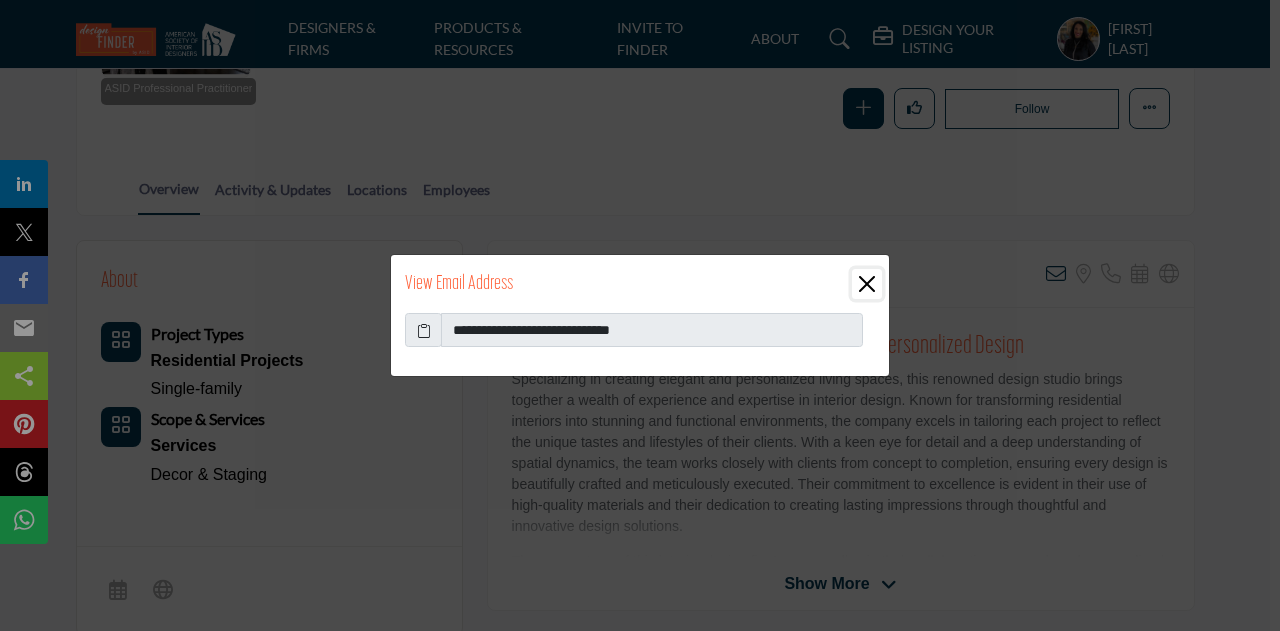 click at bounding box center (867, 284) 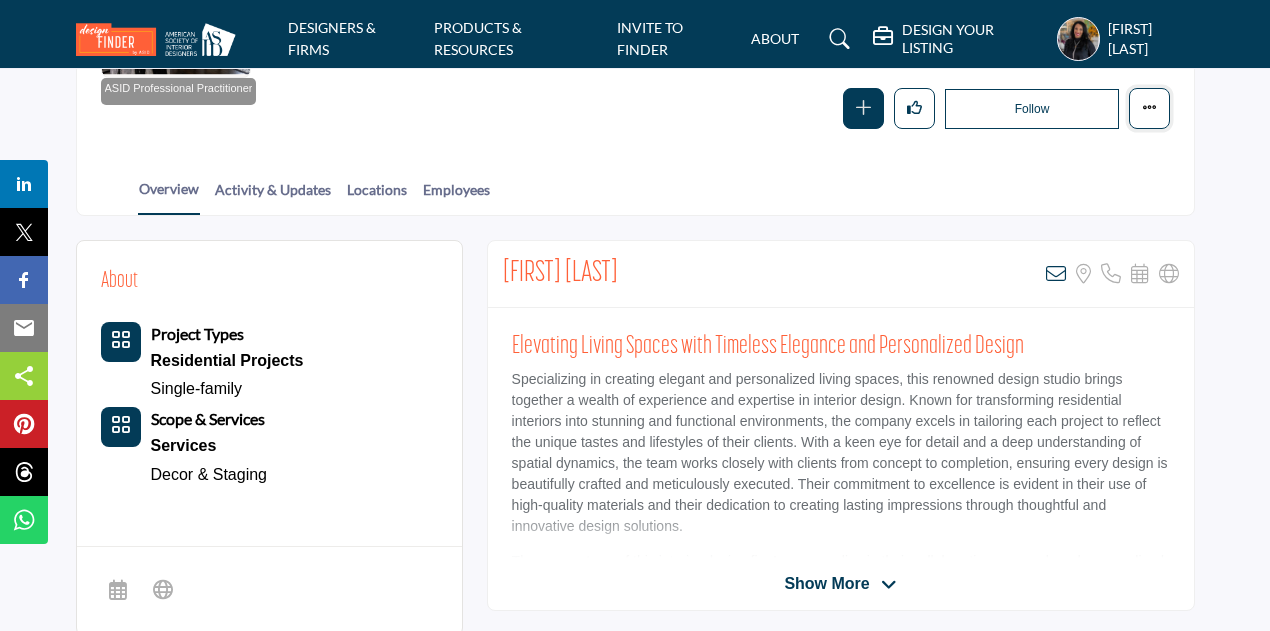click at bounding box center [1149, 108] 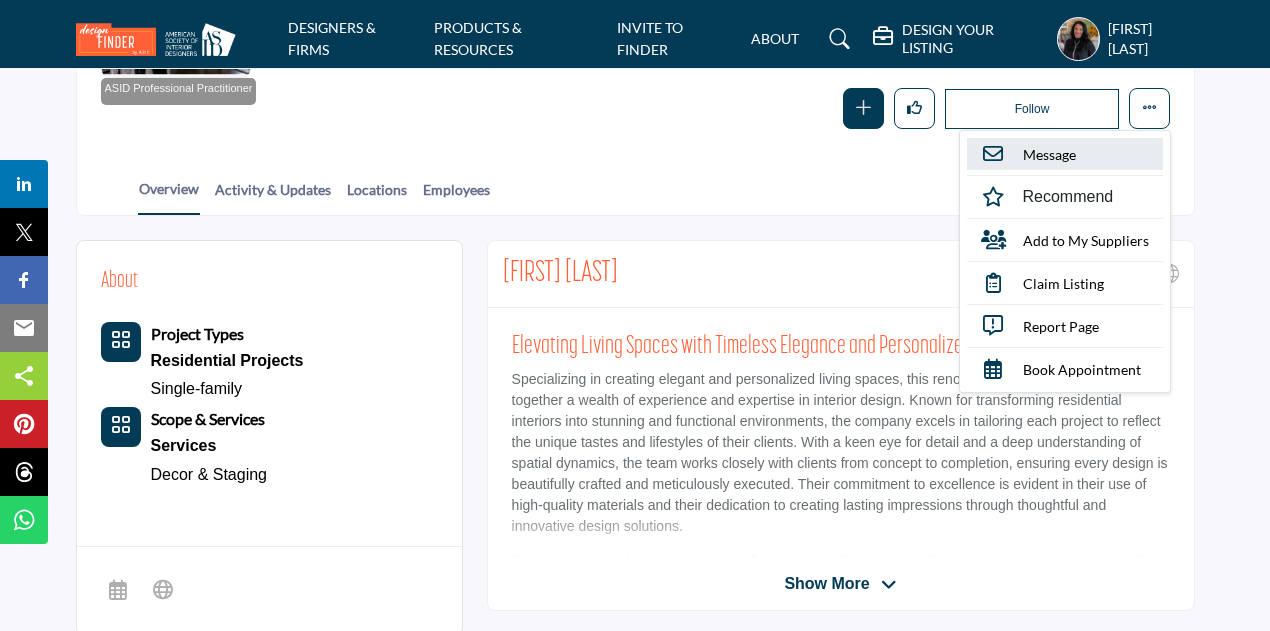 click on "Message" at bounding box center [1049, 154] 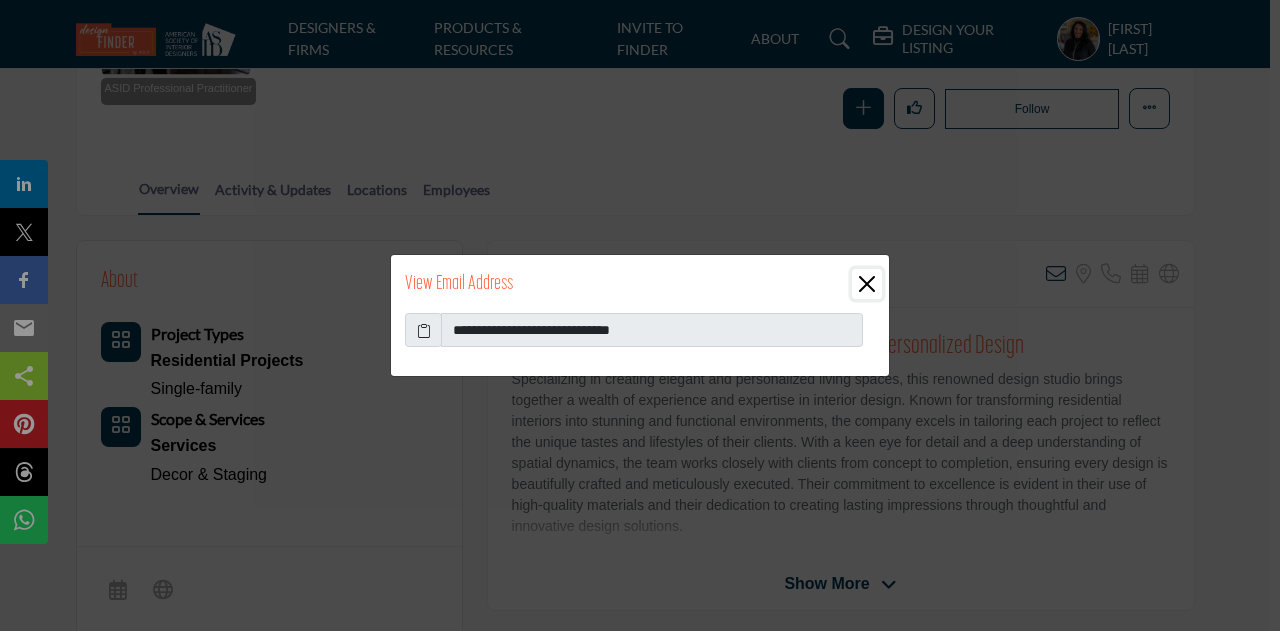 click at bounding box center (867, 284) 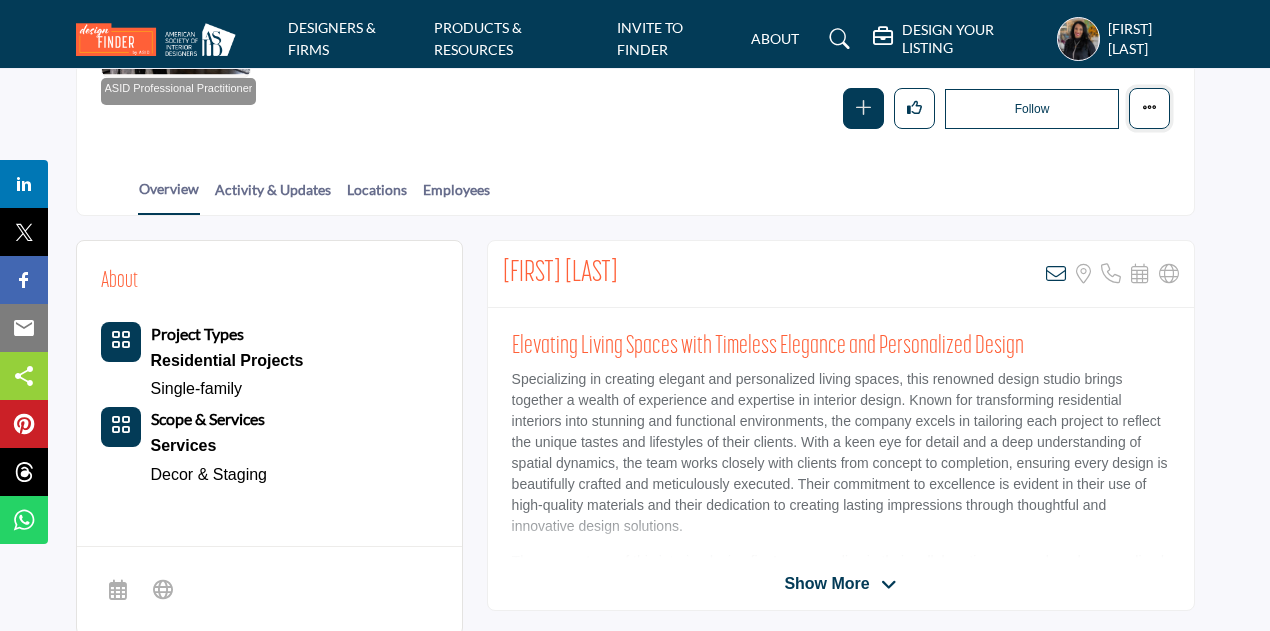 click at bounding box center (1149, 108) 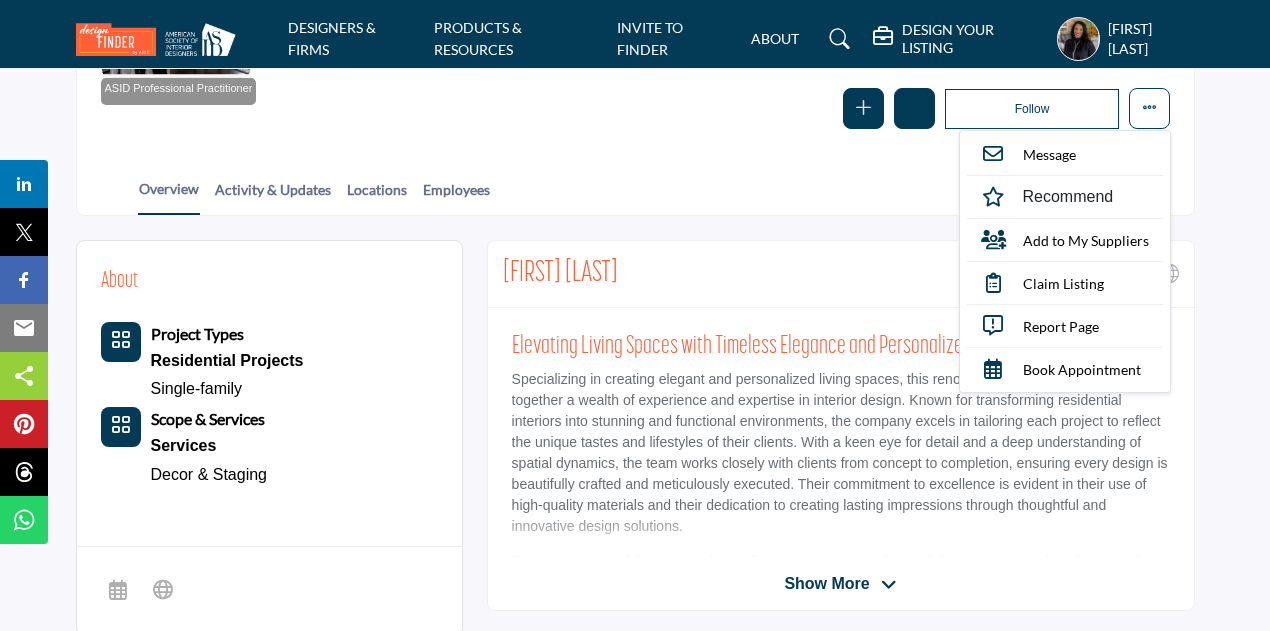 click at bounding box center (914, 108) 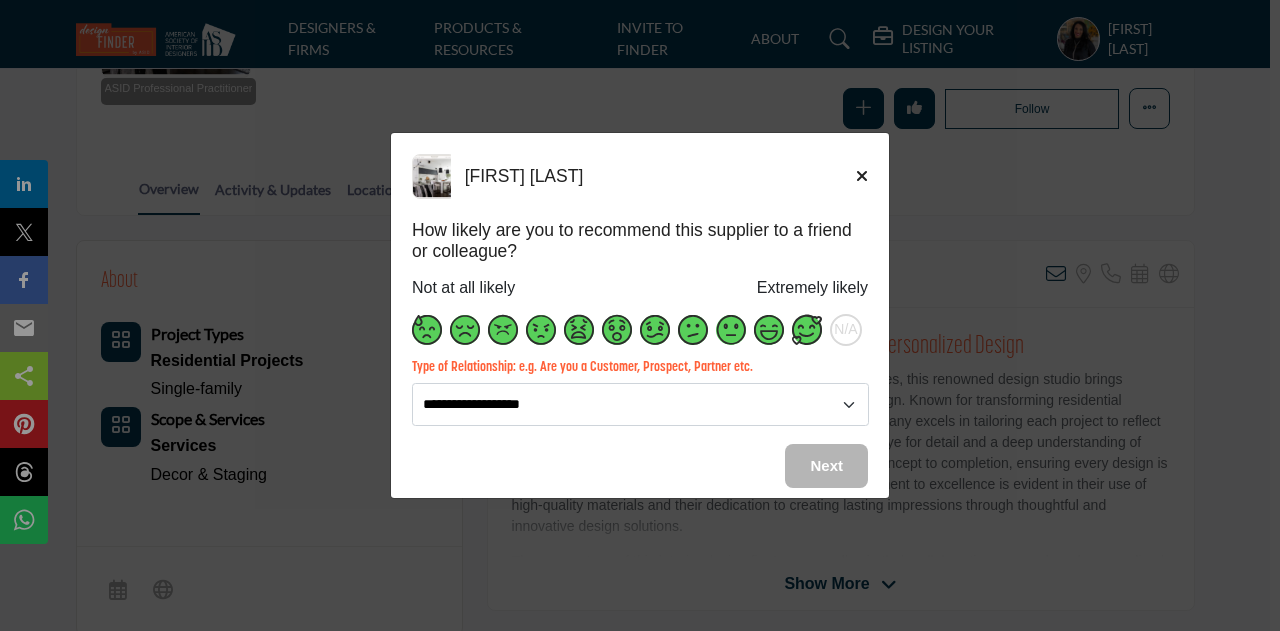 click at bounding box center (807, 330) 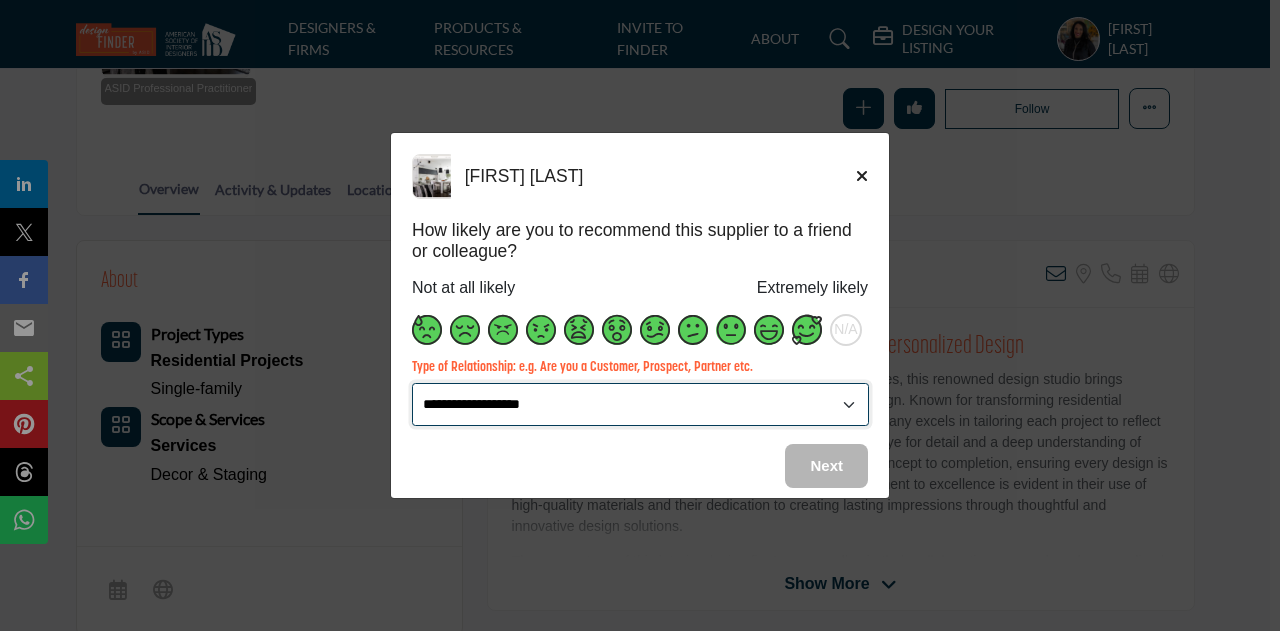 click on "**********" at bounding box center [640, 404] 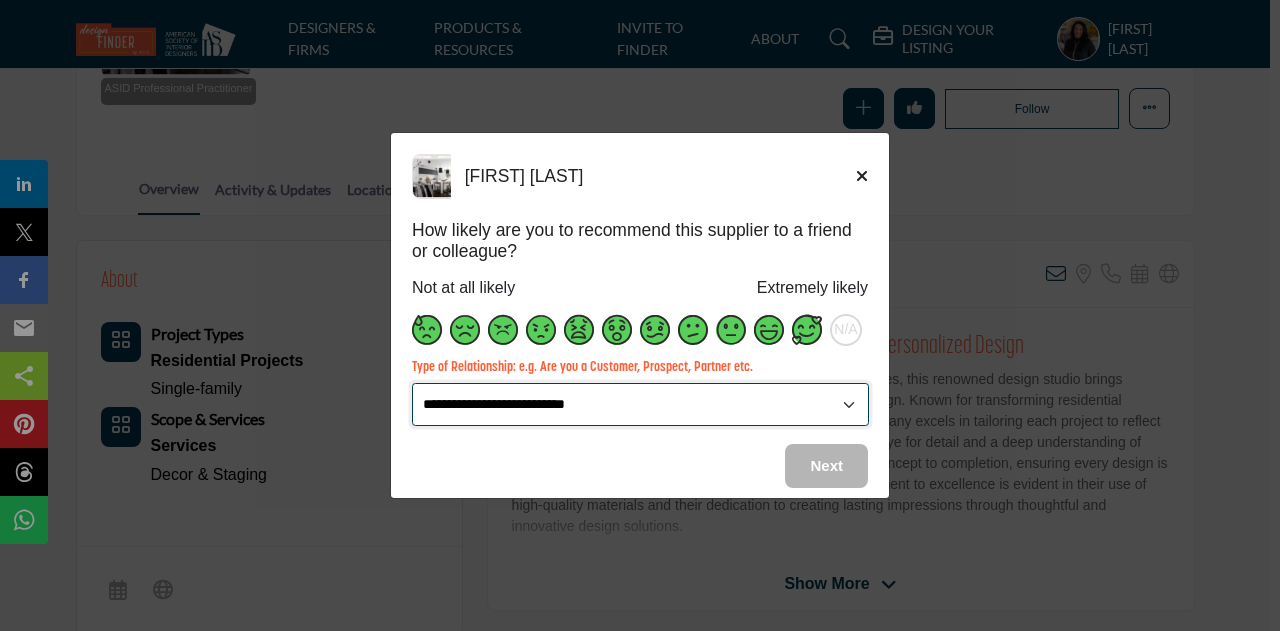 click on "**********" at bounding box center (640, 404) 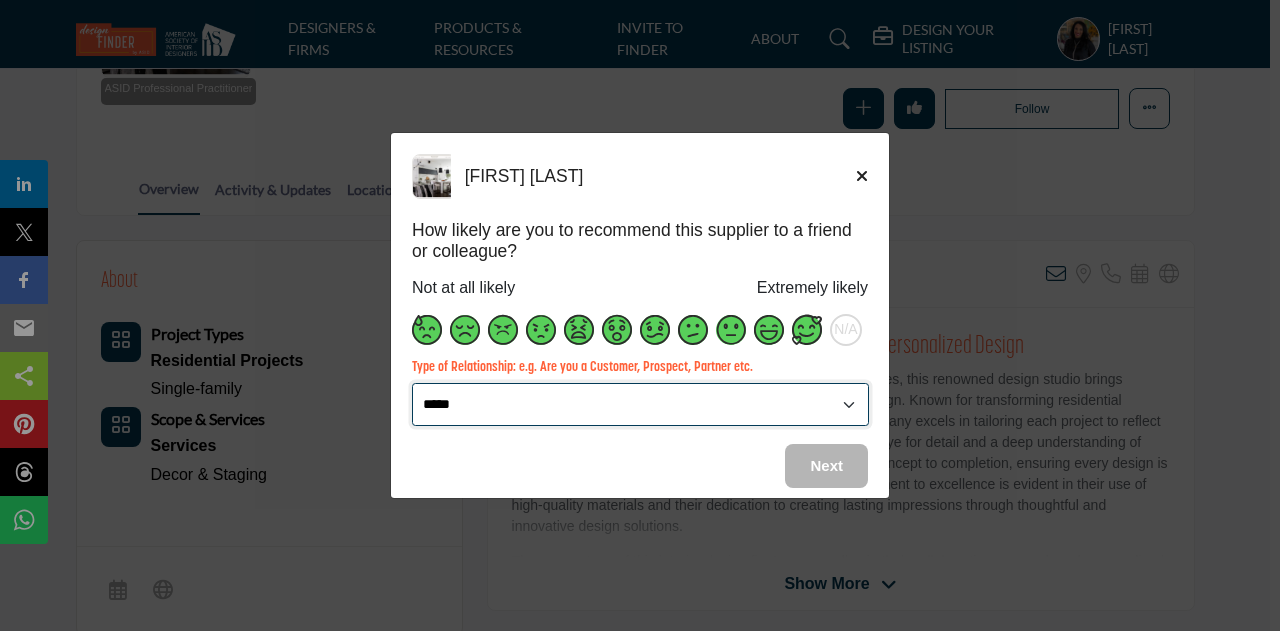 click on "**********" at bounding box center [640, 404] 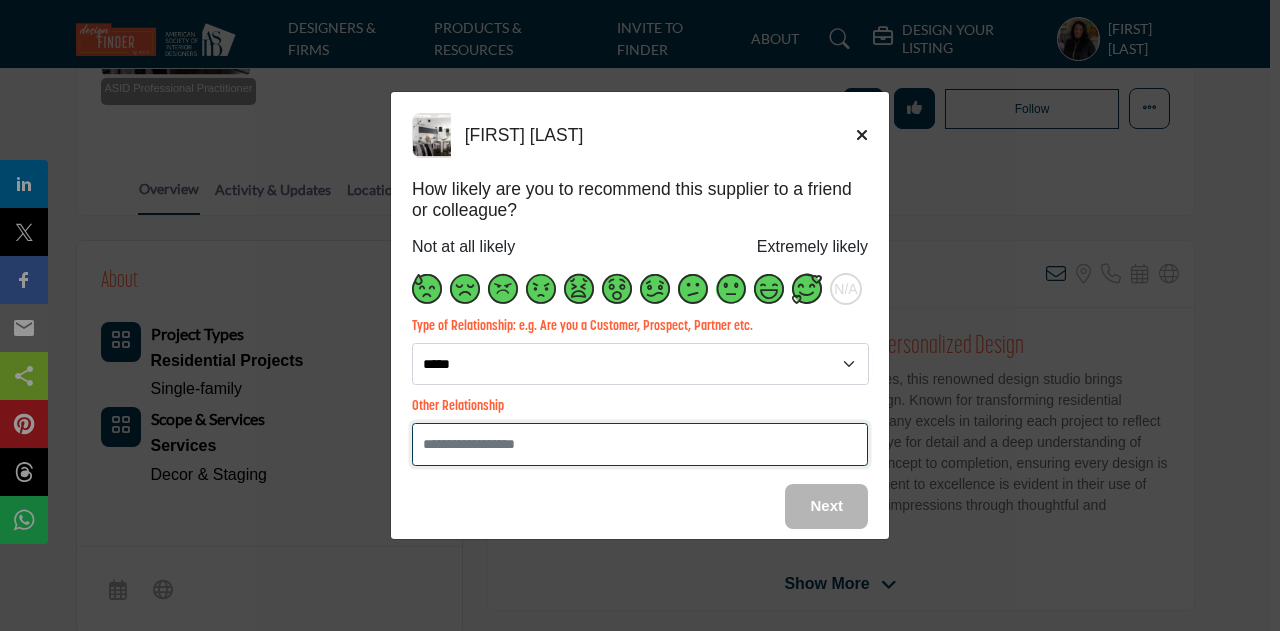 click at bounding box center (640, 444) 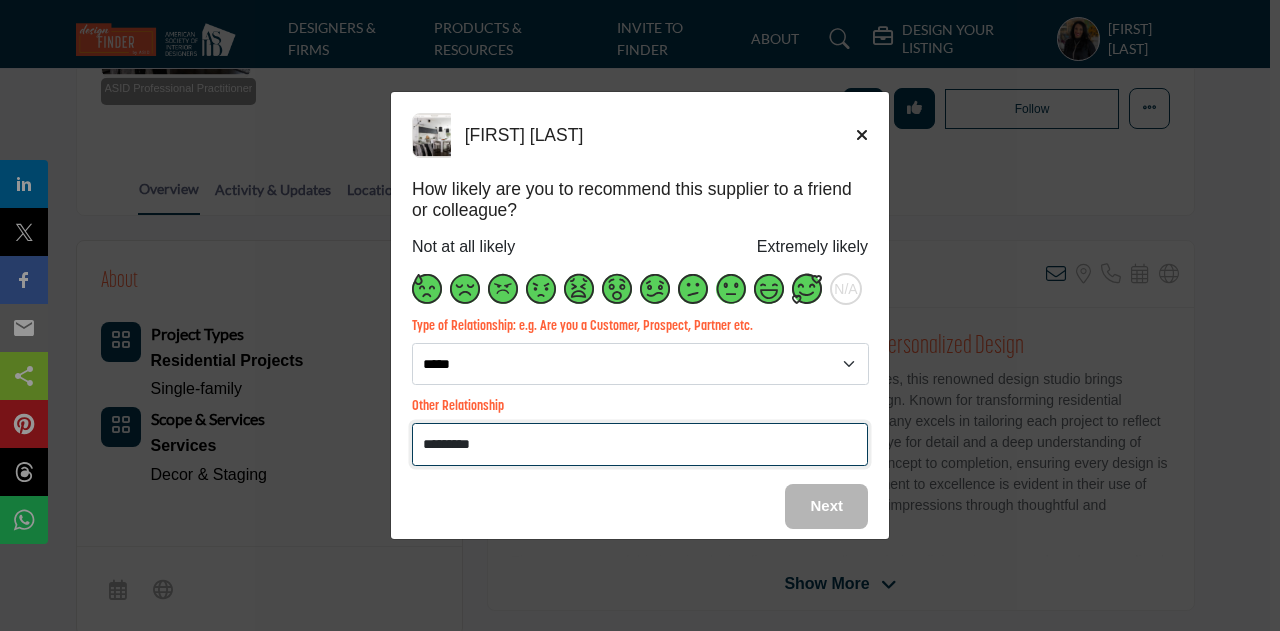 type on "*********" 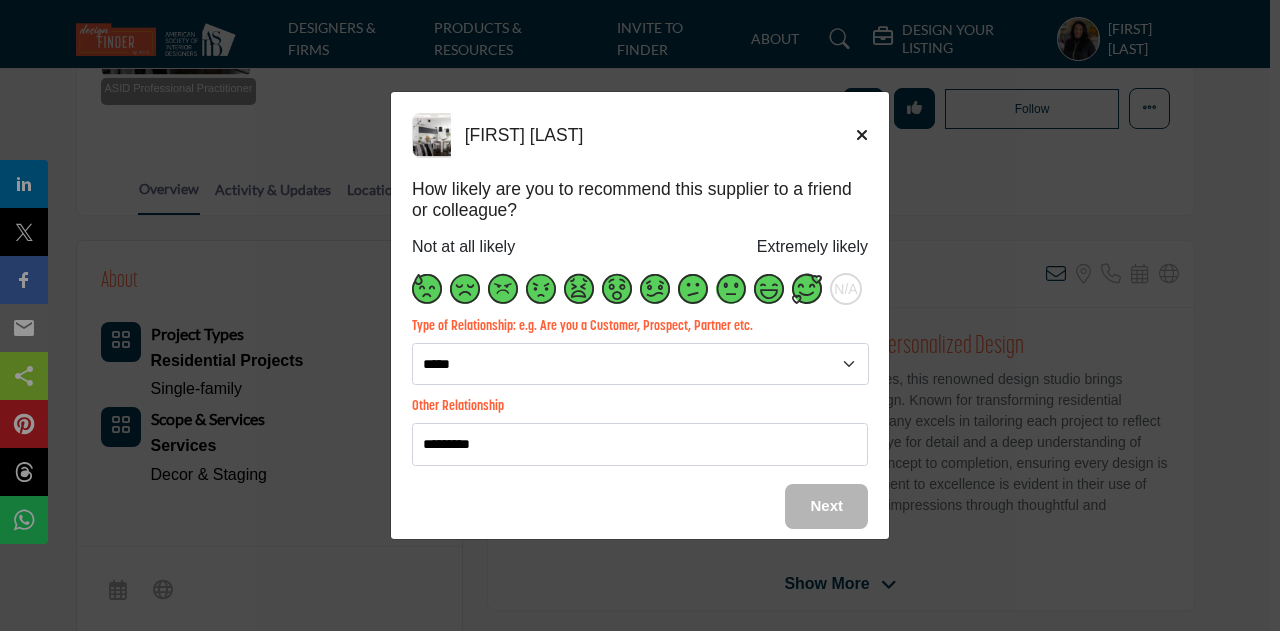 click on "Melinda Guglietta
How likely are you to recommend this supplier to a friend or colleague?
Not at all likely N/A *******" at bounding box center [640, 315] 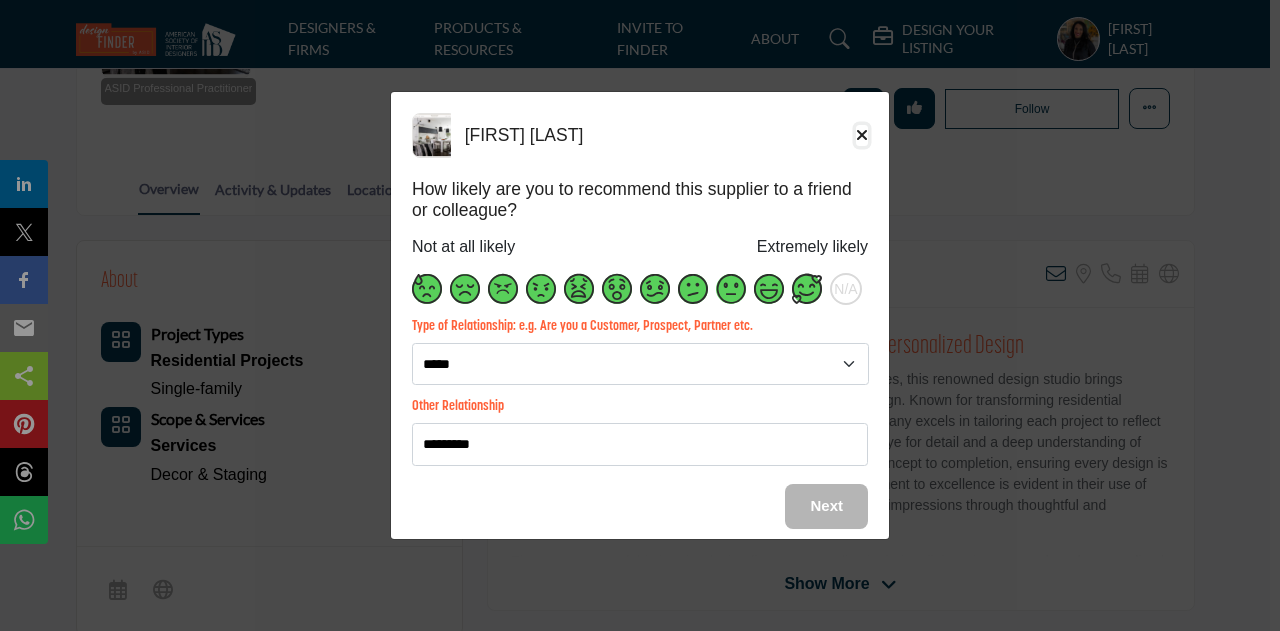 click at bounding box center (862, 135) 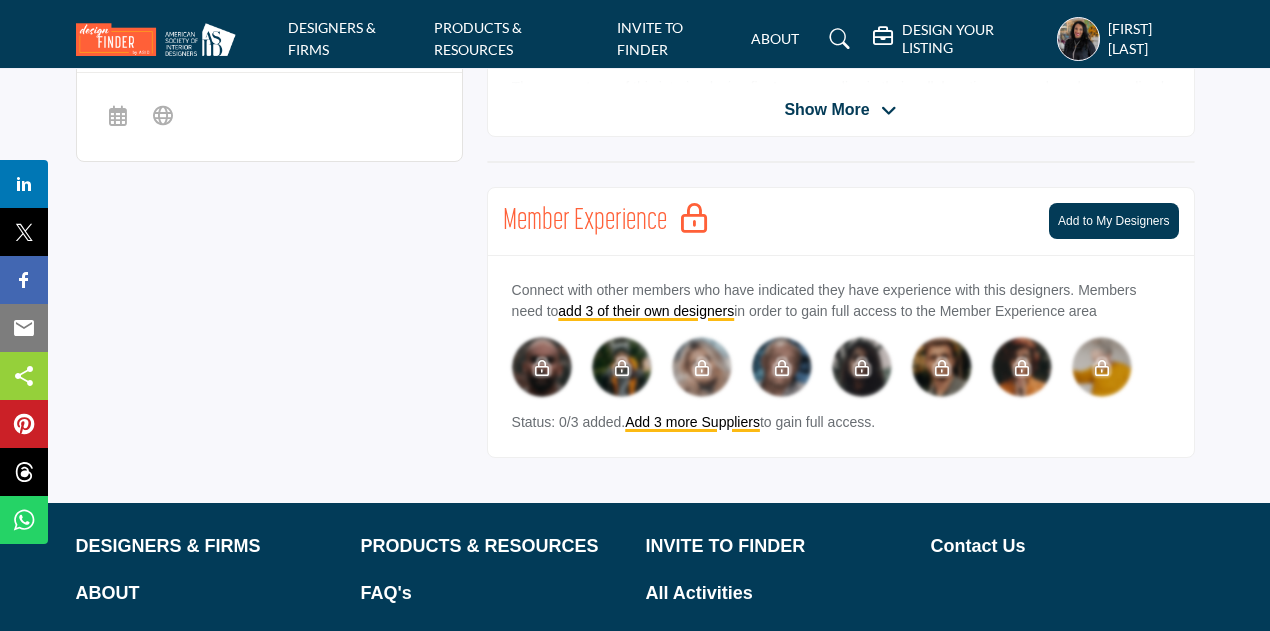 scroll, scrollTop: 651, scrollLeft: 0, axis: vertical 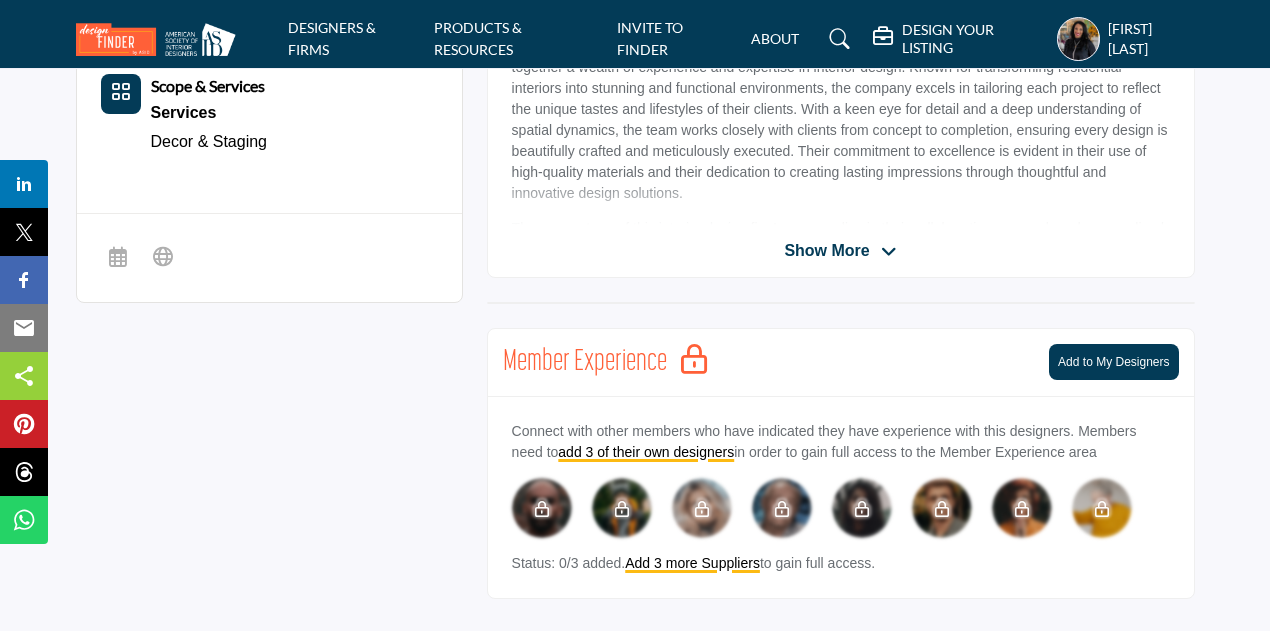 click on "Add to My Designers" at bounding box center (1113, 362) 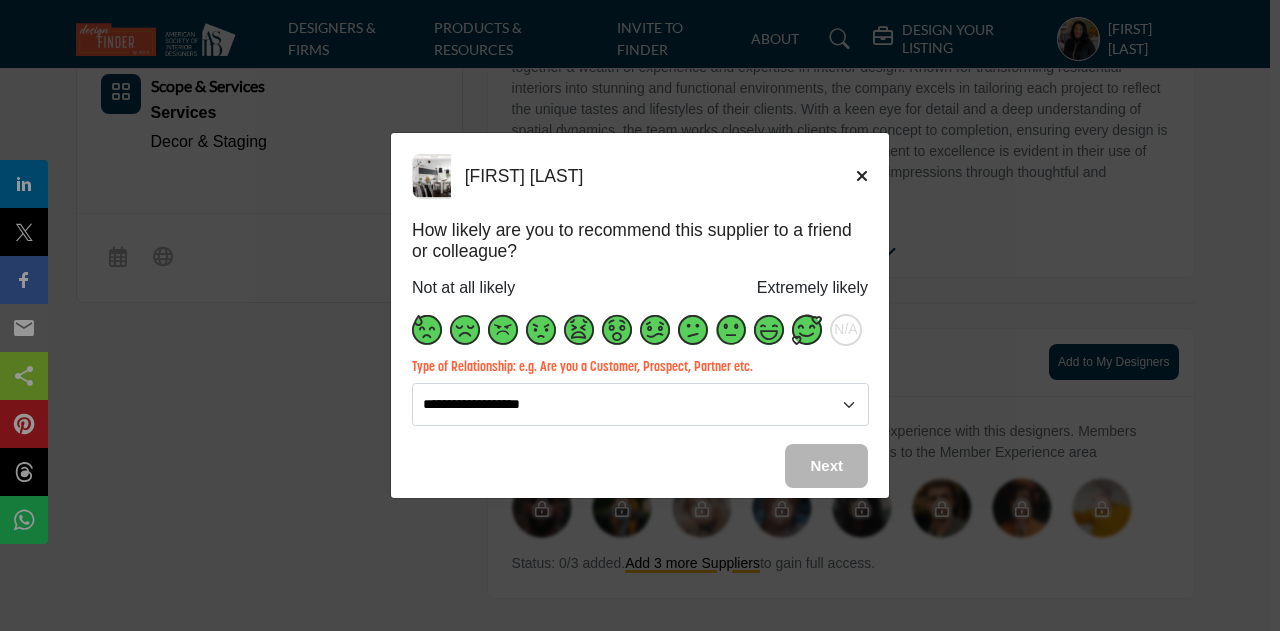 click at bounding box center (807, 330) 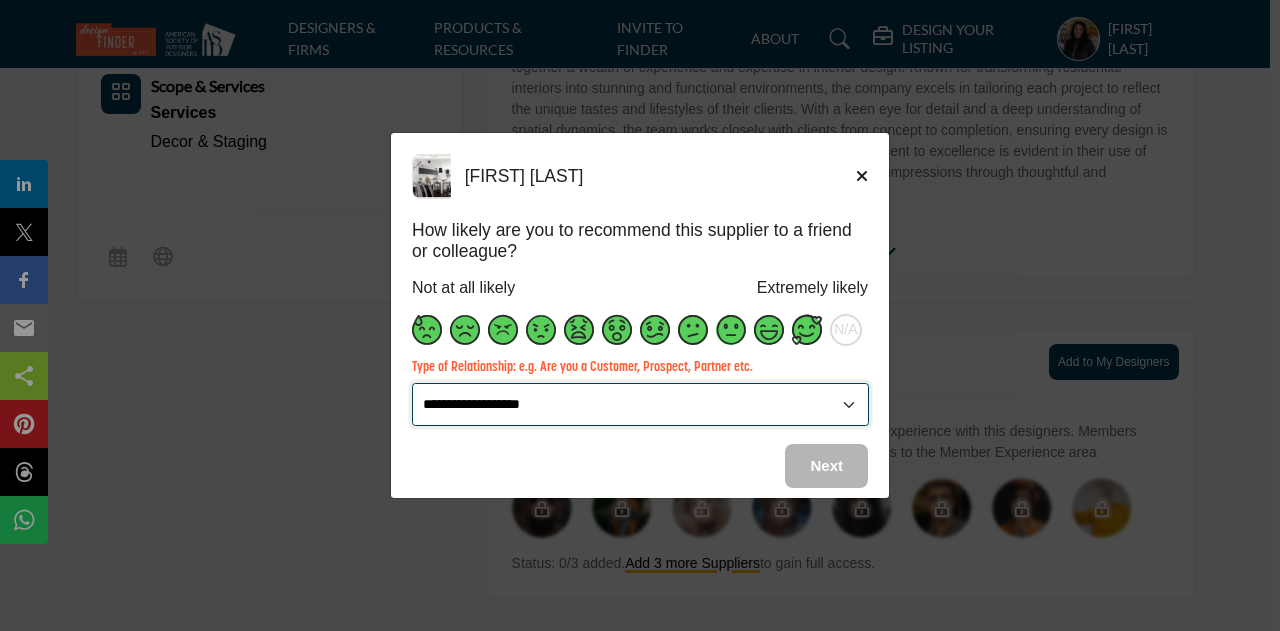 click on "**********" at bounding box center [640, 404] 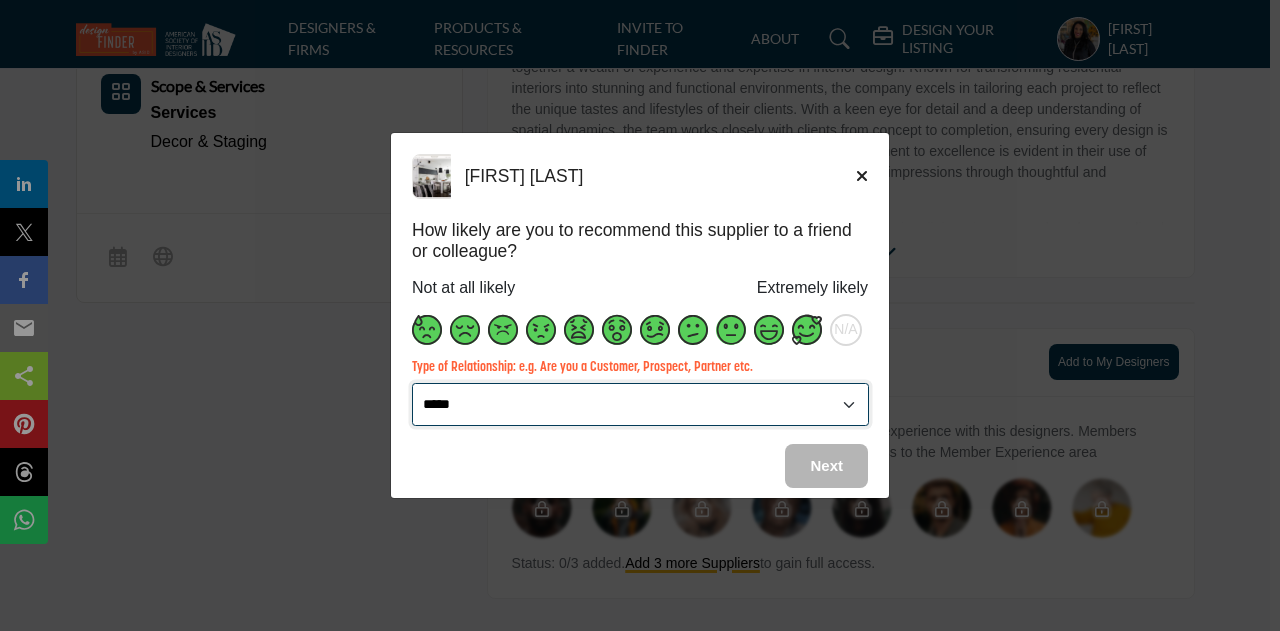 click on "**********" at bounding box center [640, 404] 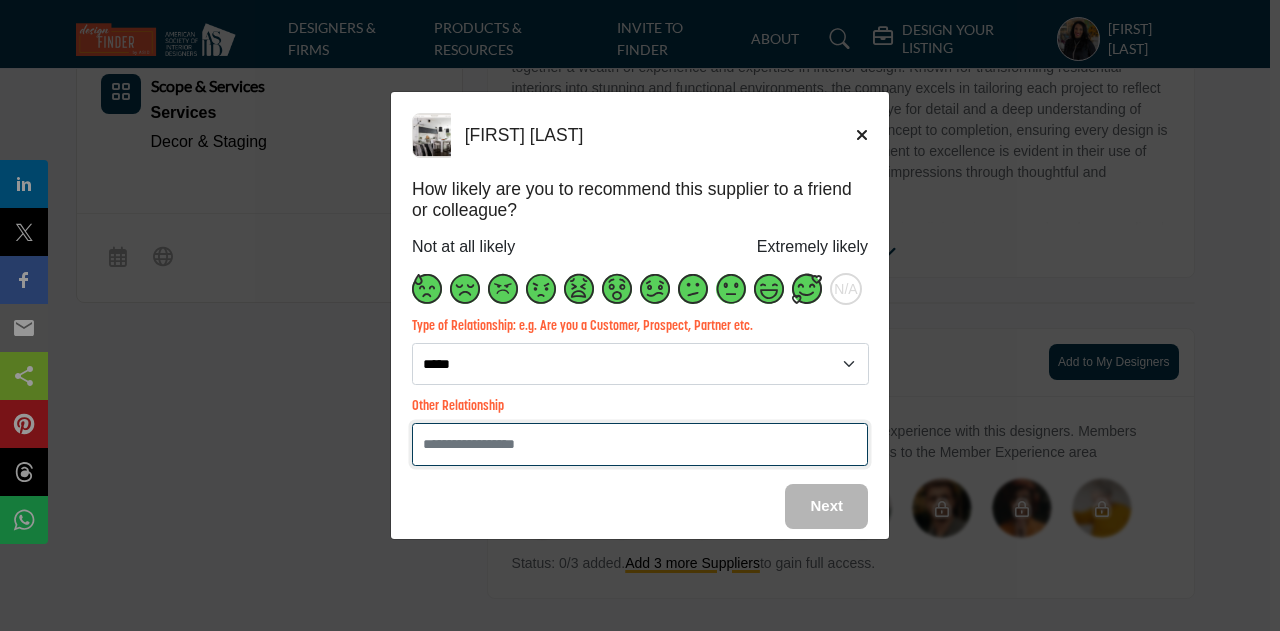 click at bounding box center [640, 444] 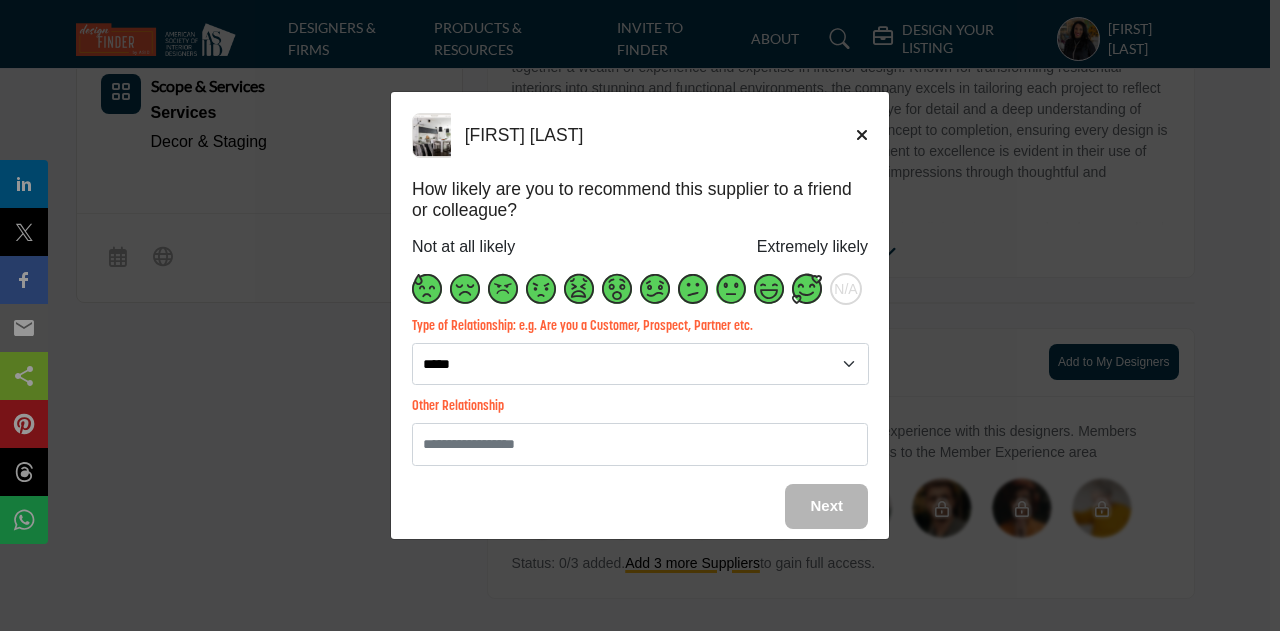 click on "Melinda Guglietta
How likely are you to recommend this supplier to a friend or colleague?
N/A *******" at bounding box center [640, 296] 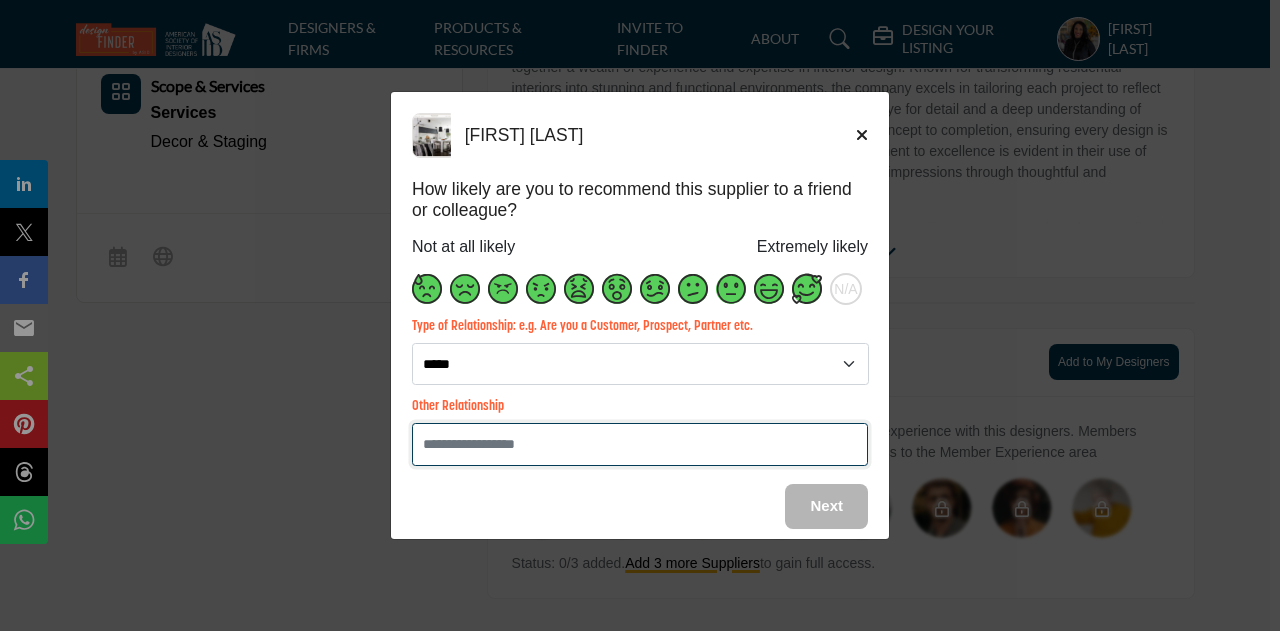 click at bounding box center (640, 444) 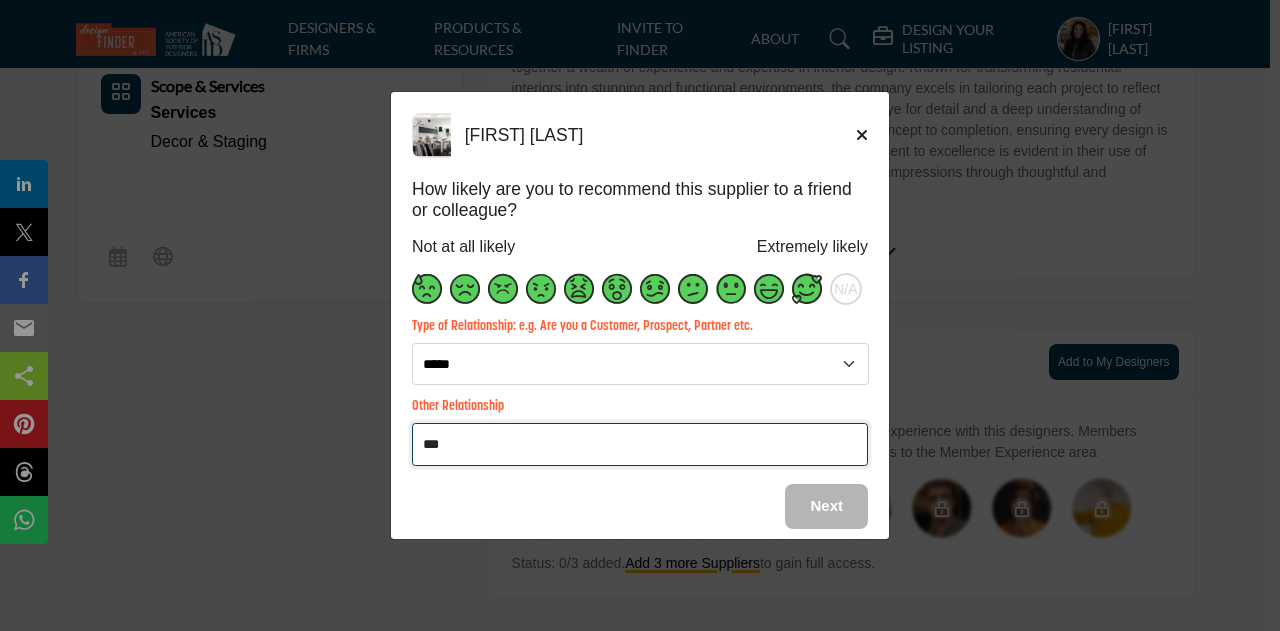 type on "***" 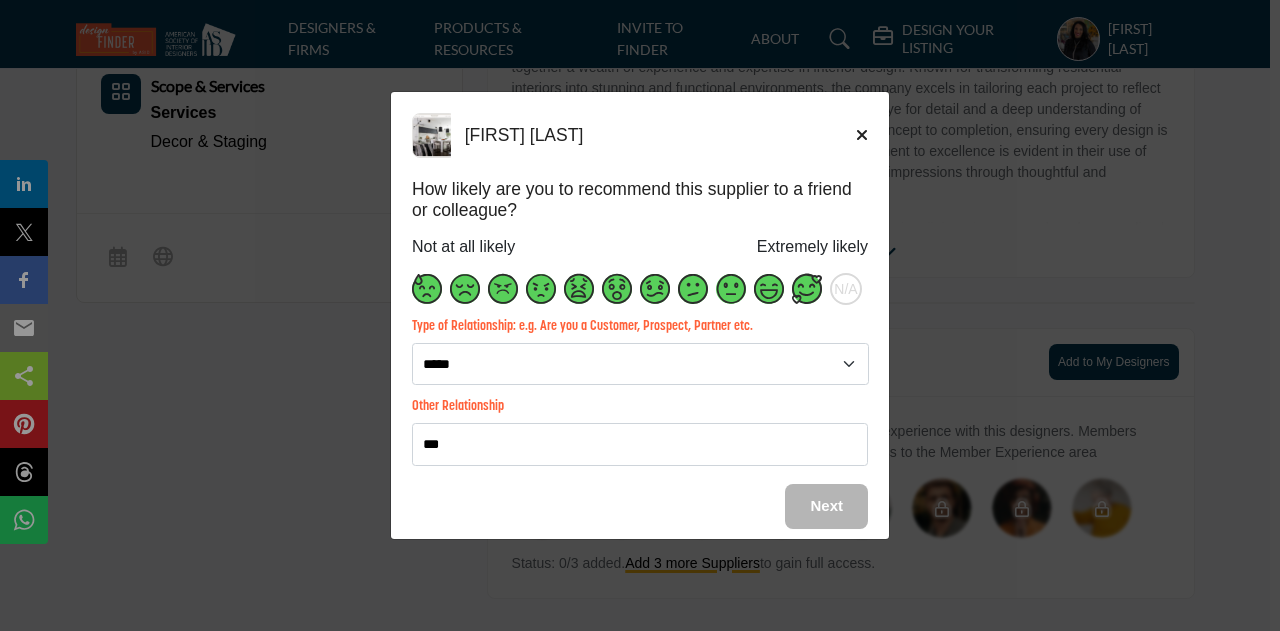 click on "Melinda Guglietta
How likely are you to recommend this supplier to a friend or colleague?
N/A *******" at bounding box center [640, 296] 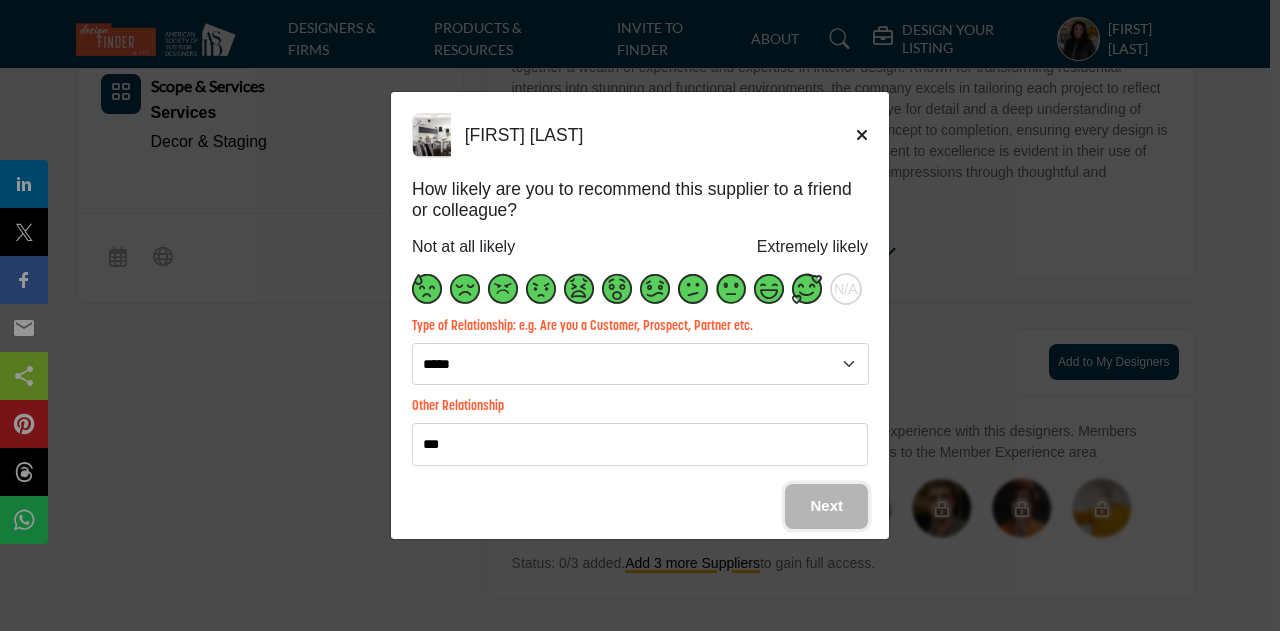 click on "Next" at bounding box center [826, 506] 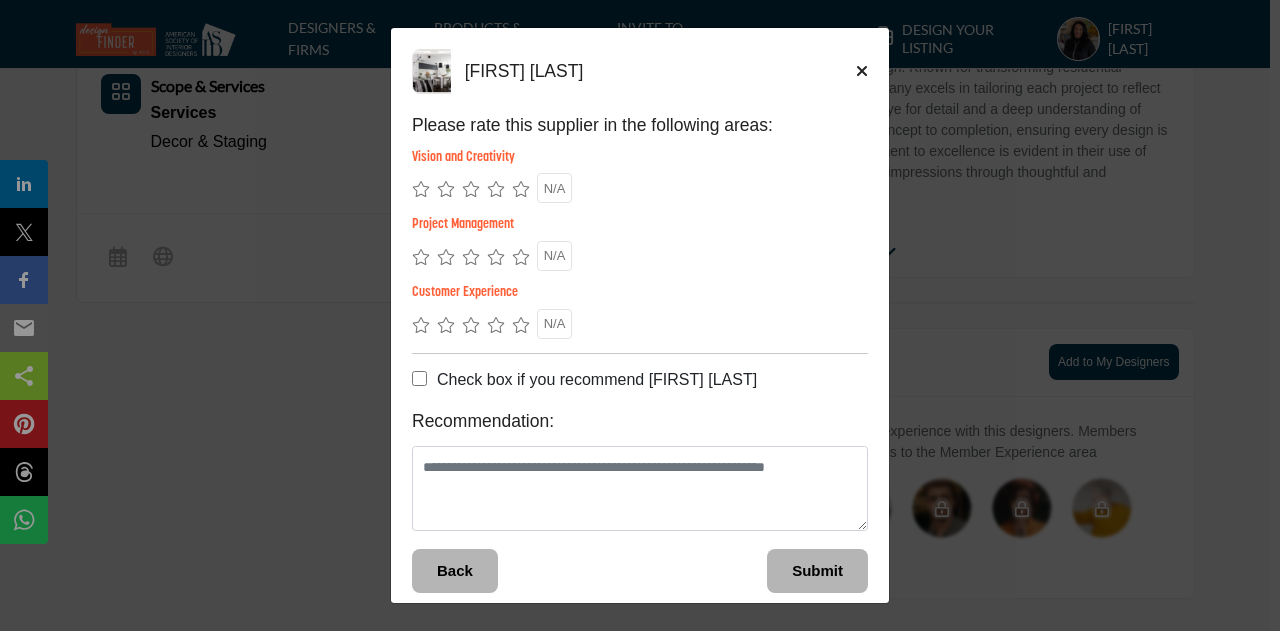 click at bounding box center [521, 189] 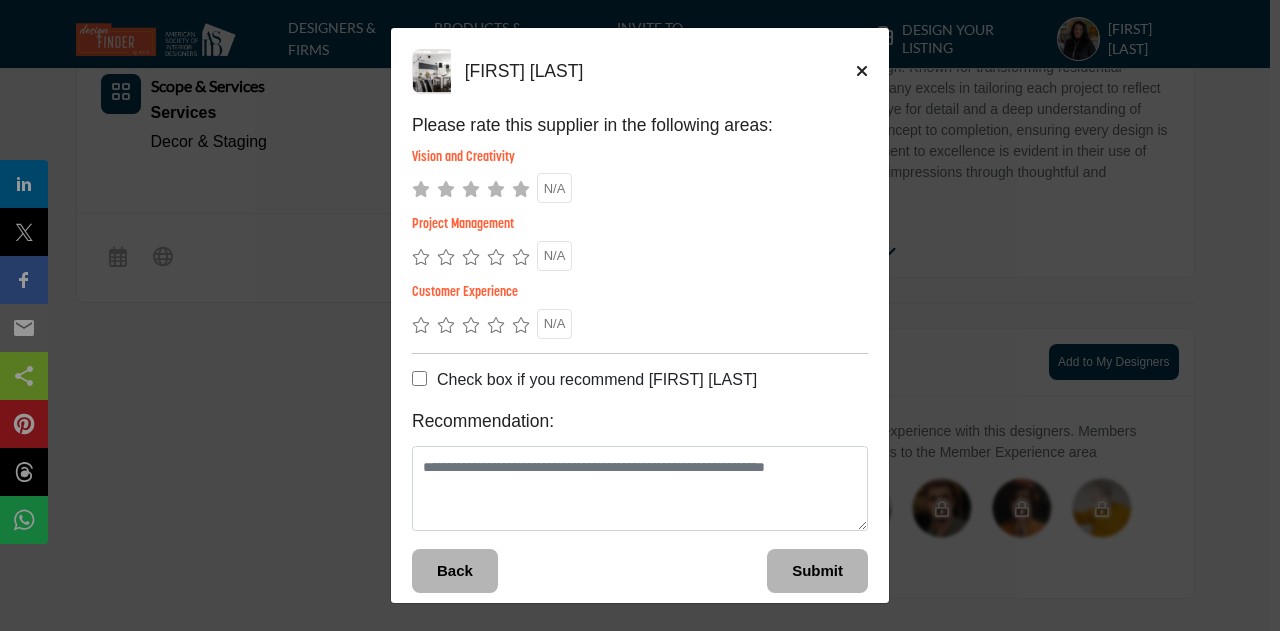 click at bounding box center (521, 257) 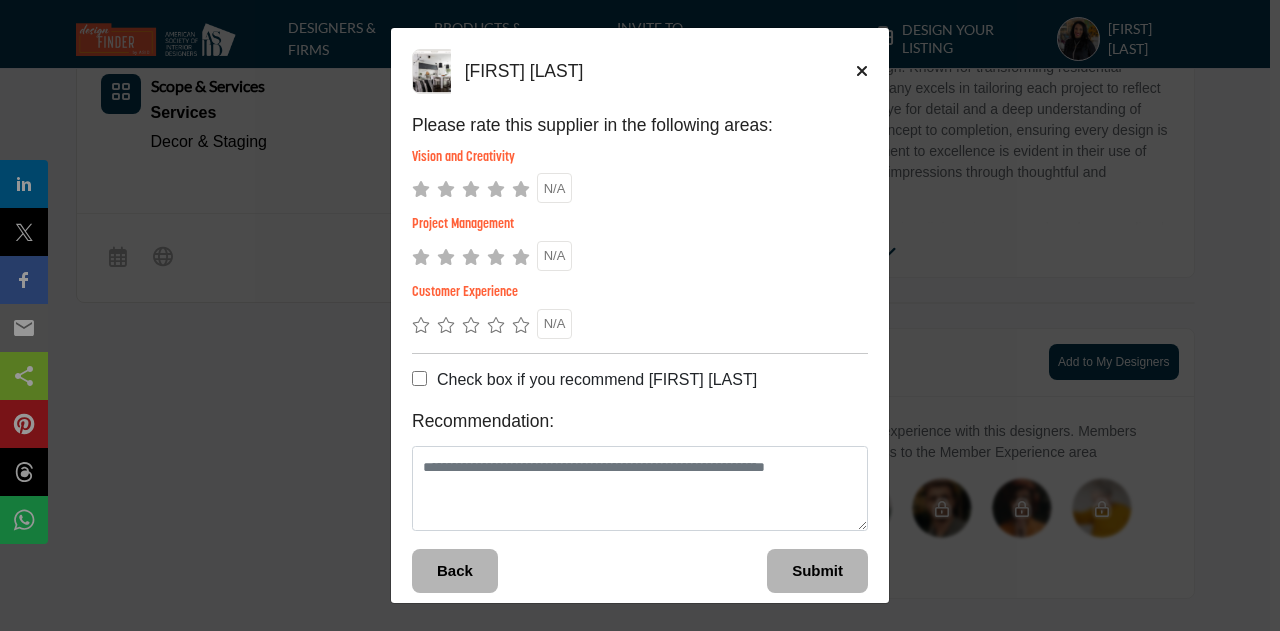 click at bounding box center [521, 325] 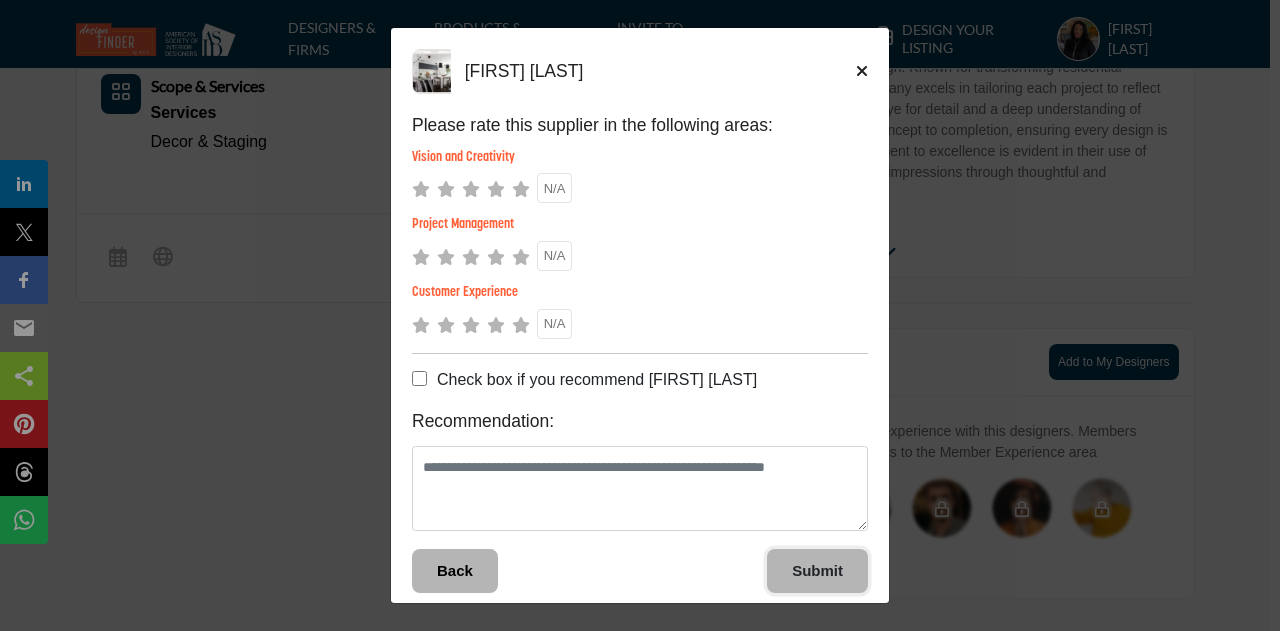 click on "Submit" at bounding box center (817, 570) 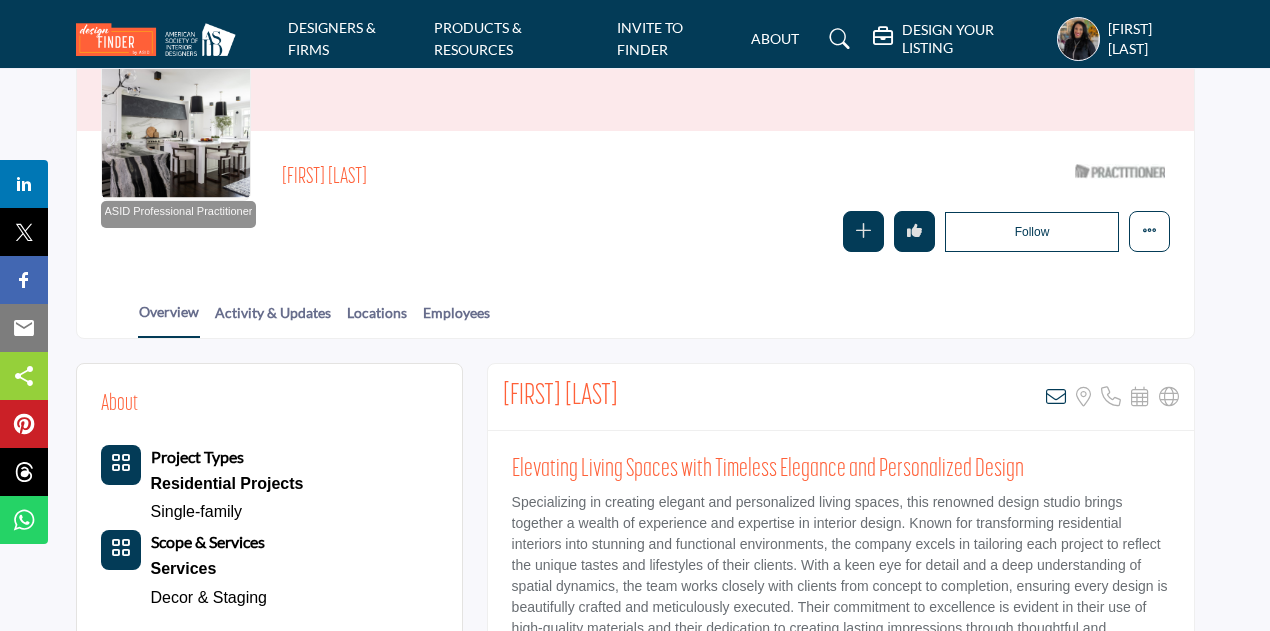 scroll, scrollTop: 0, scrollLeft: 0, axis: both 